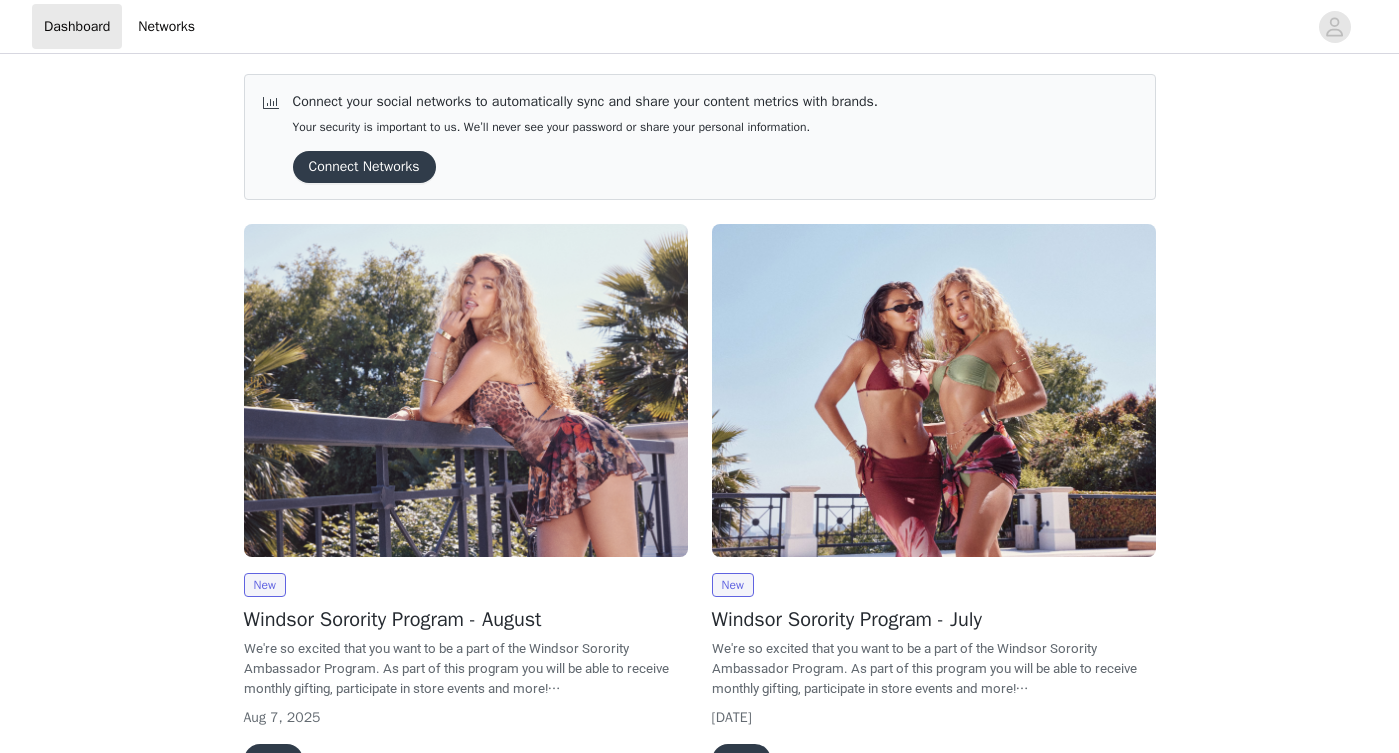 scroll, scrollTop: 0, scrollLeft: 0, axis: both 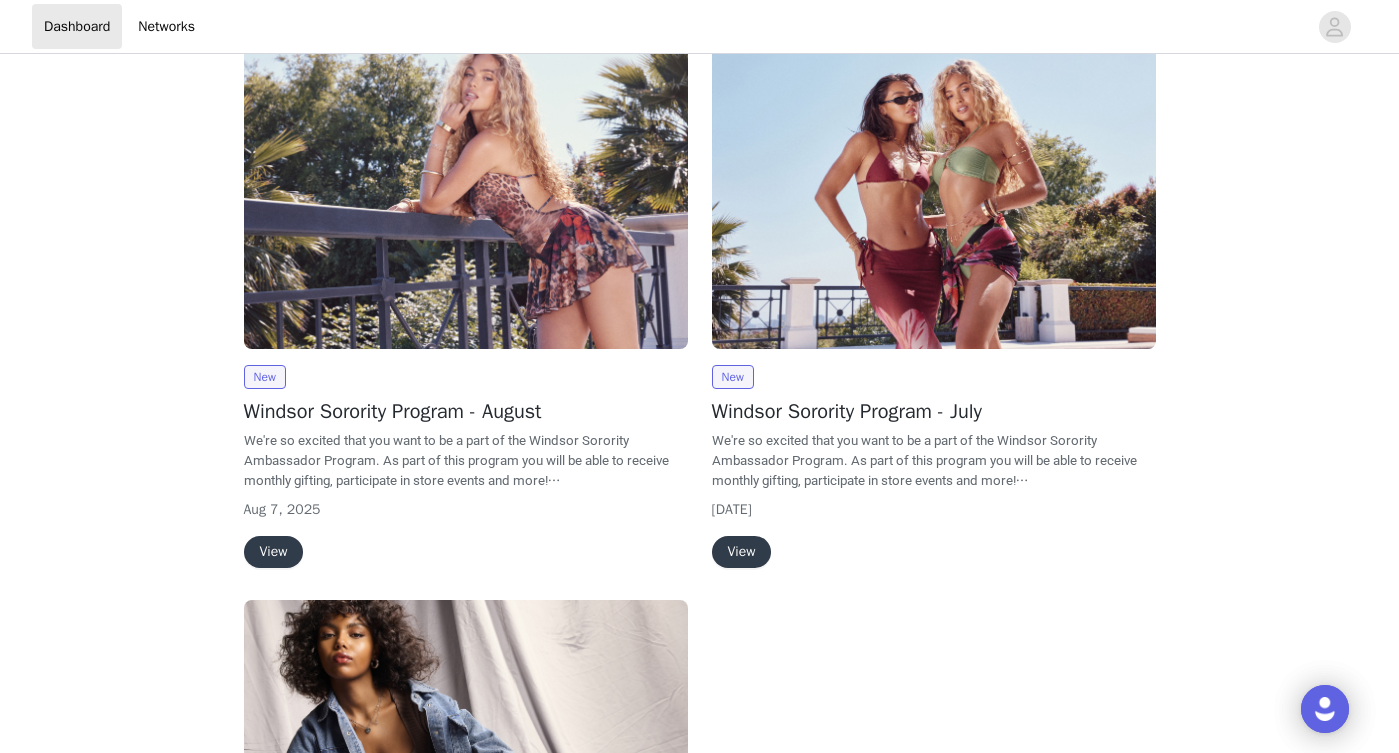 click on "View" at bounding box center (274, 552) 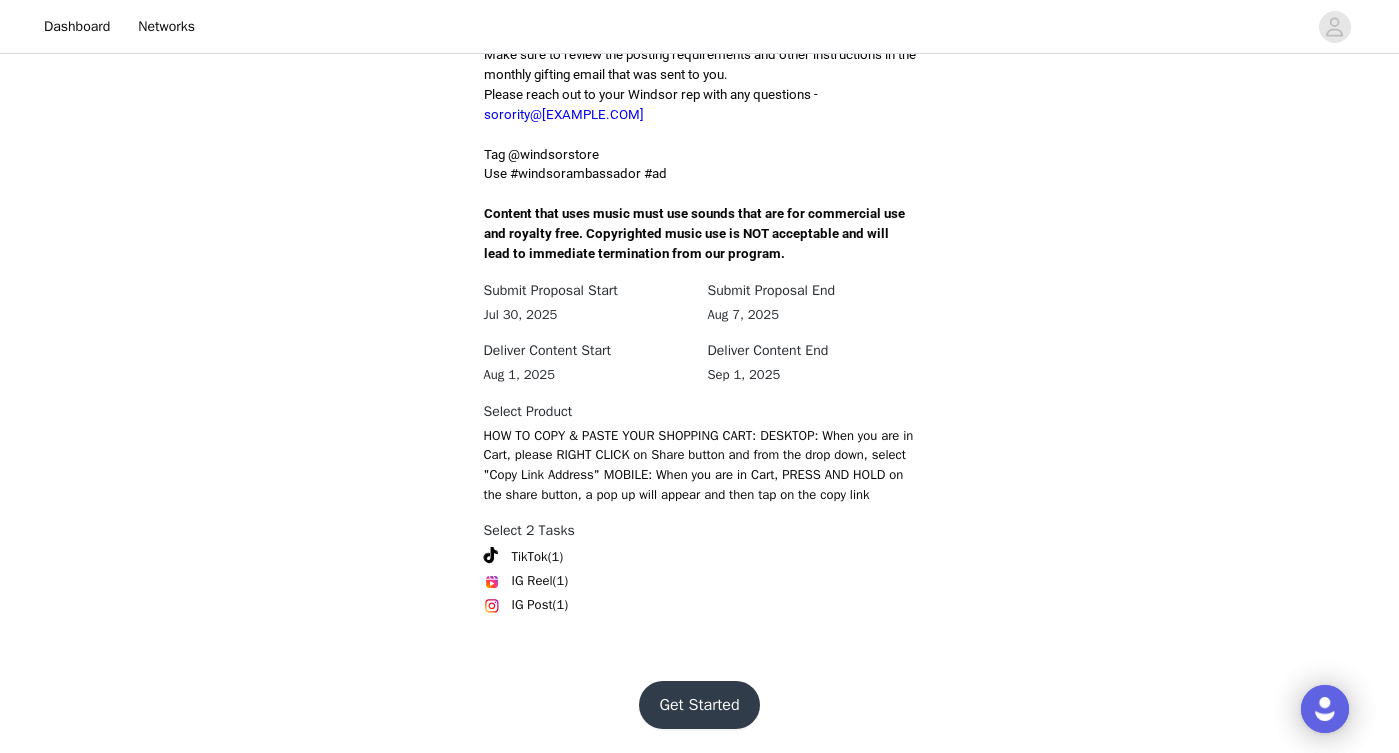 scroll, scrollTop: 627, scrollLeft: 0, axis: vertical 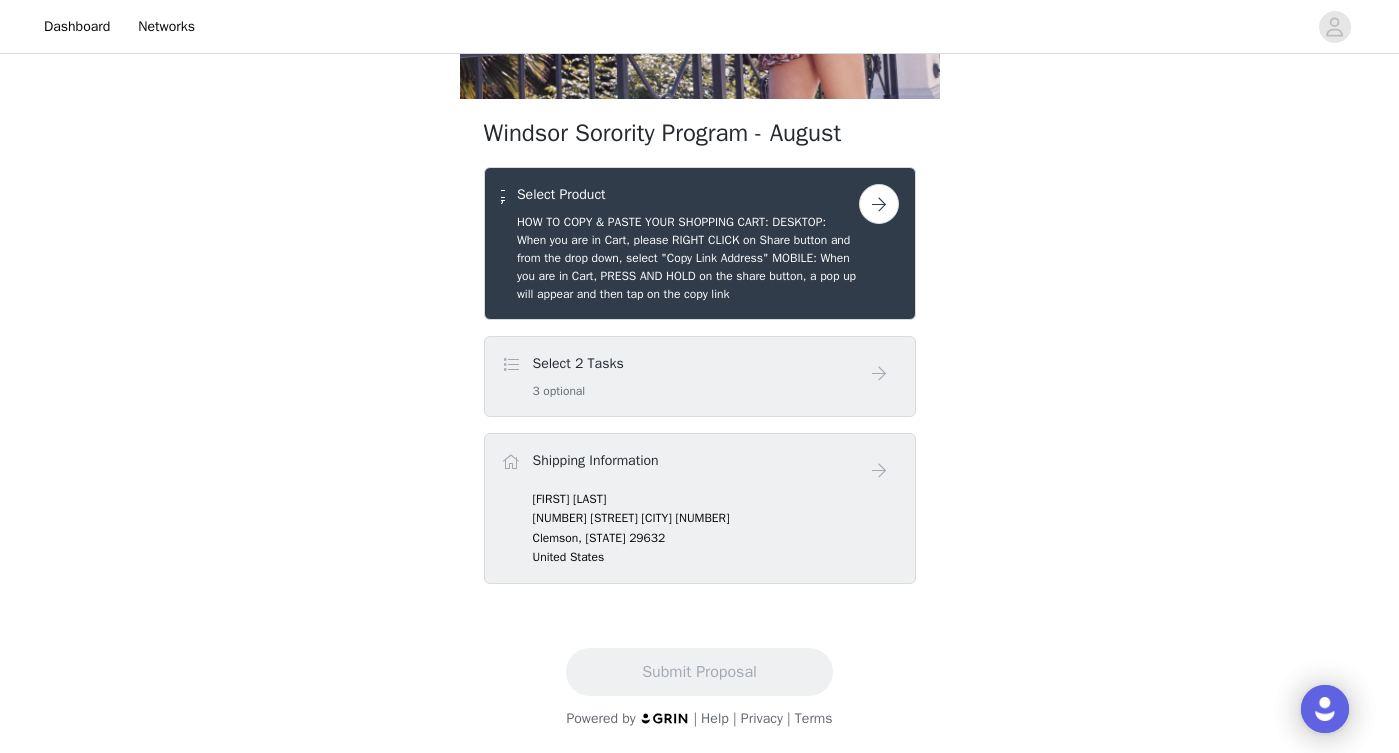 click at bounding box center (879, 204) 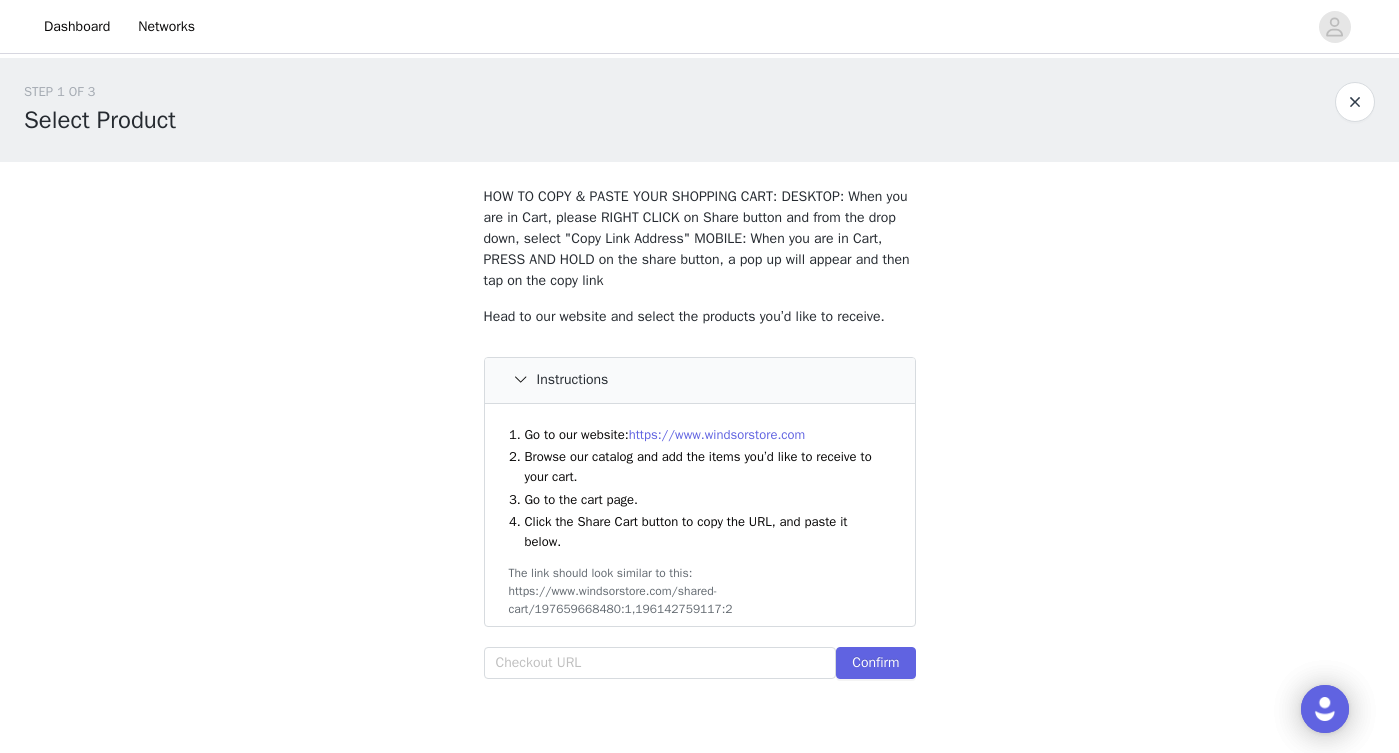 scroll, scrollTop: 59, scrollLeft: 0, axis: vertical 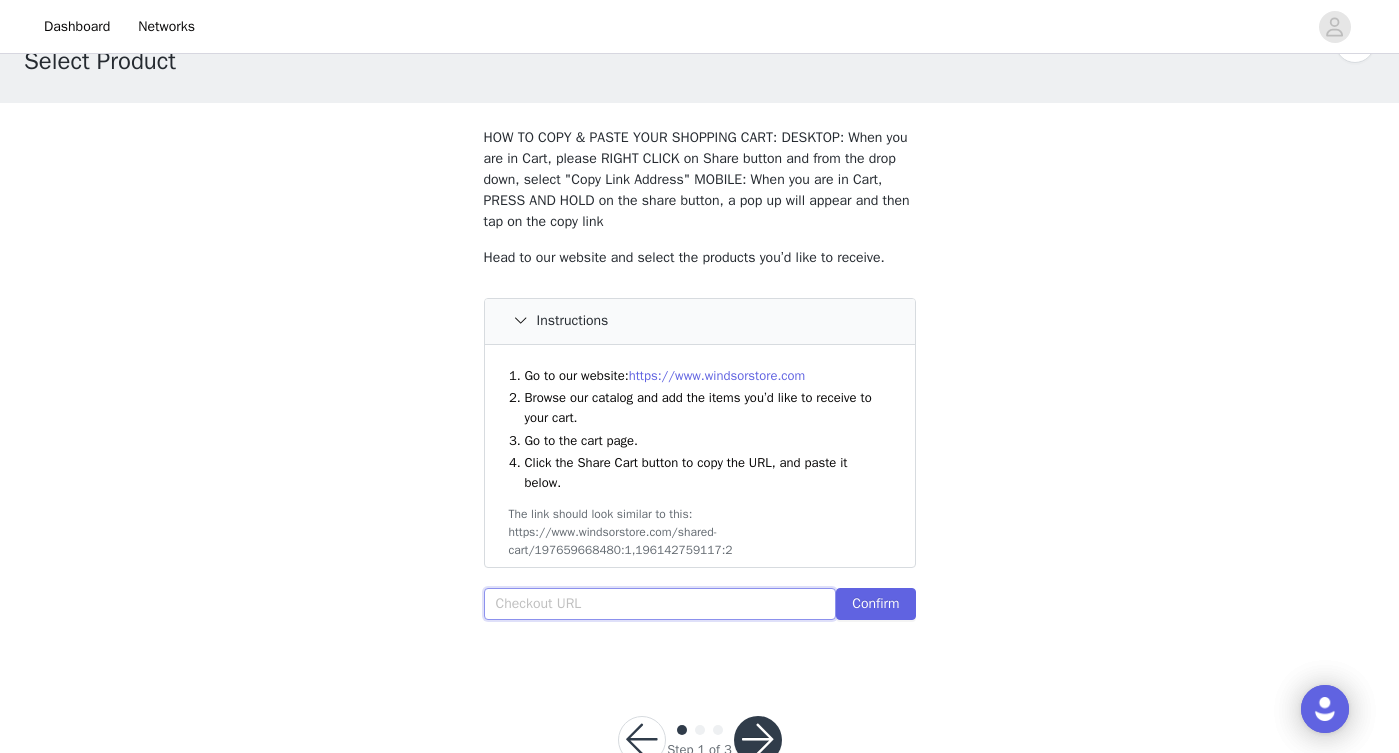 paste on "https://www.windsorstore.com/cart/43109056380979:1,43374943535155:1,43289263734835:1,43157337604147:1,41713146527795:1,43254095511603:1" 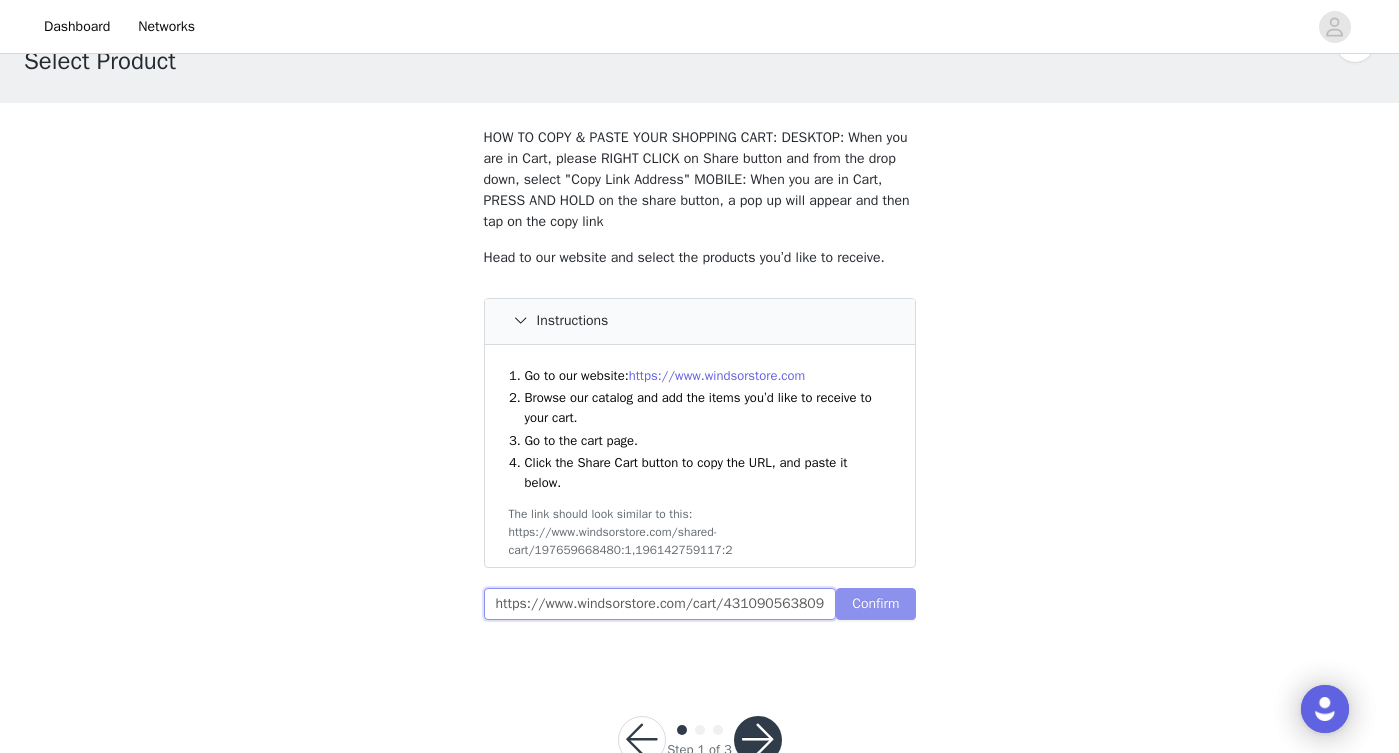 scroll, scrollTop: 0, scrollLeft: 728, axis: horizontal 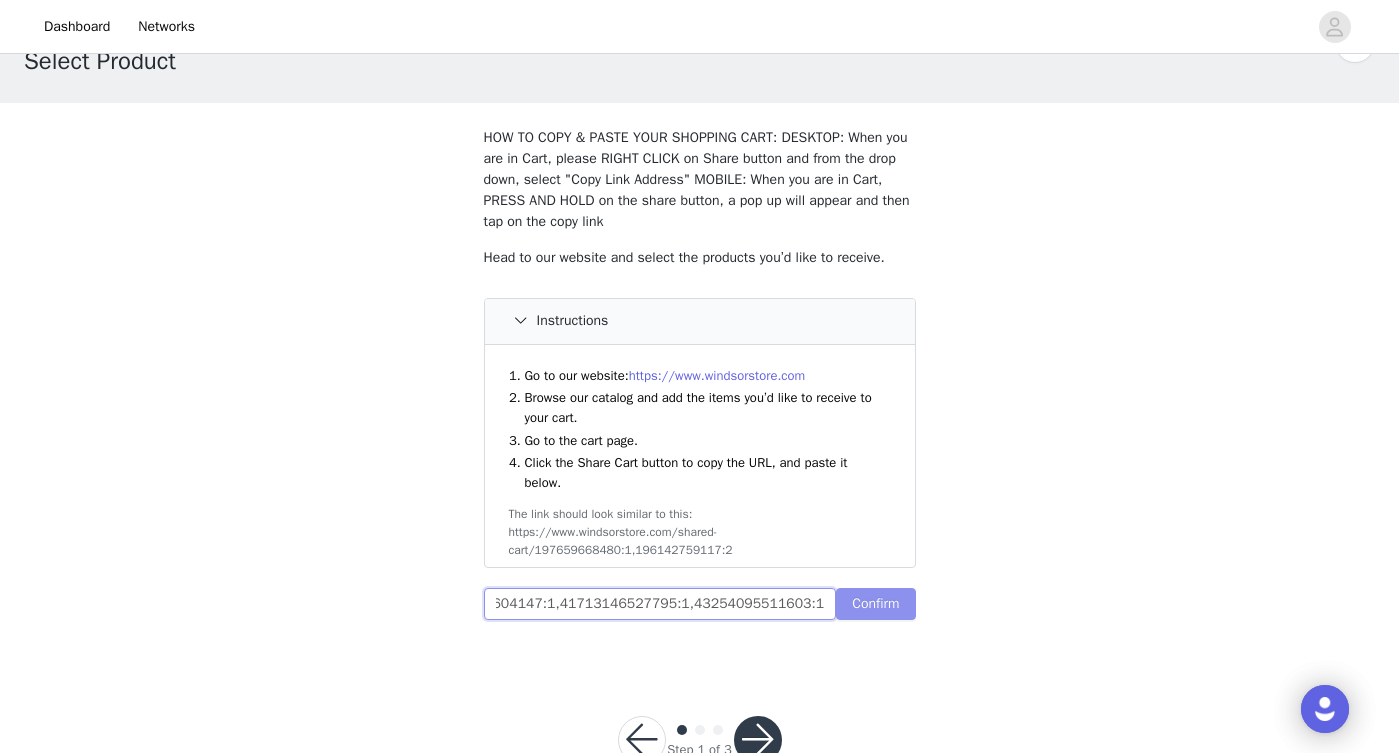type on "https://www.windsorstore.com/cart/43109056380979:1,43374943535155:1,43289263734835:1,43157337604147:1,41713146527795:1,43254095511603:1" 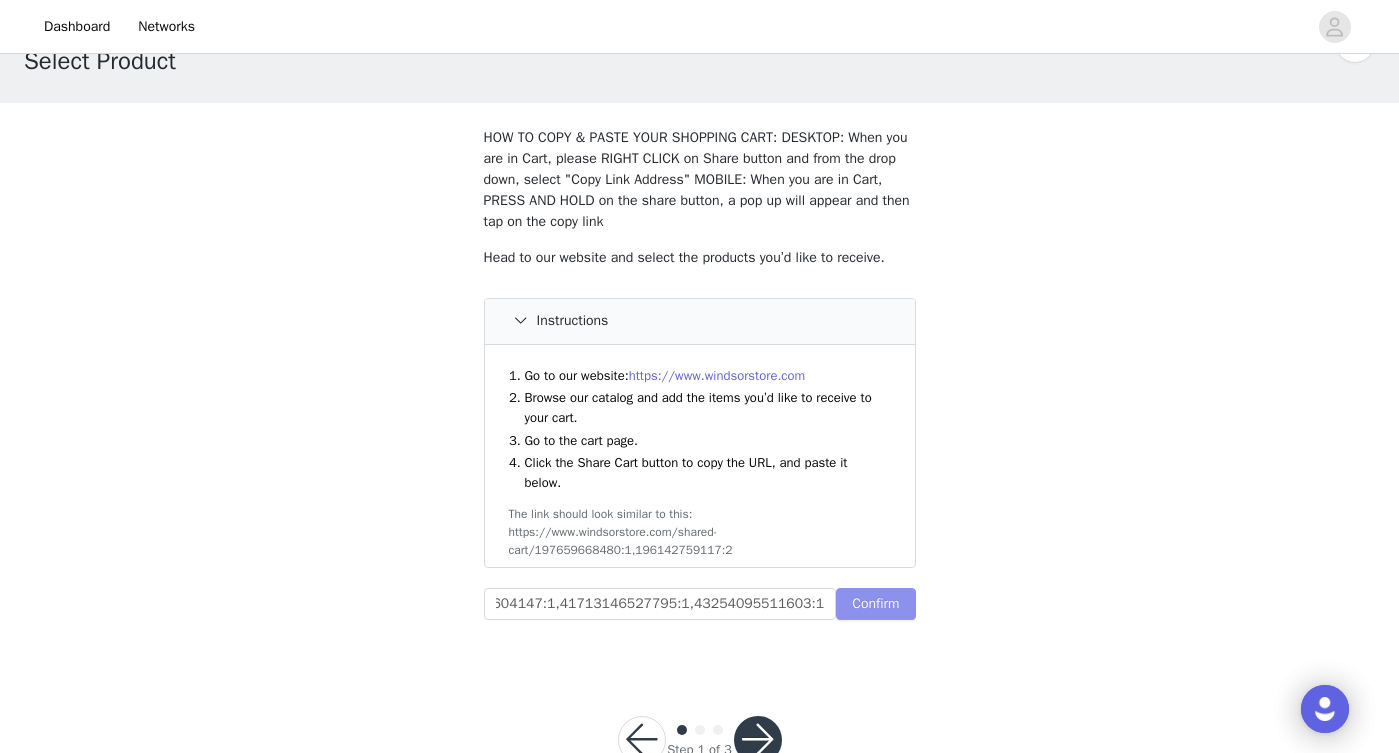 click on "Confirm" at bounding box center (875, 604) 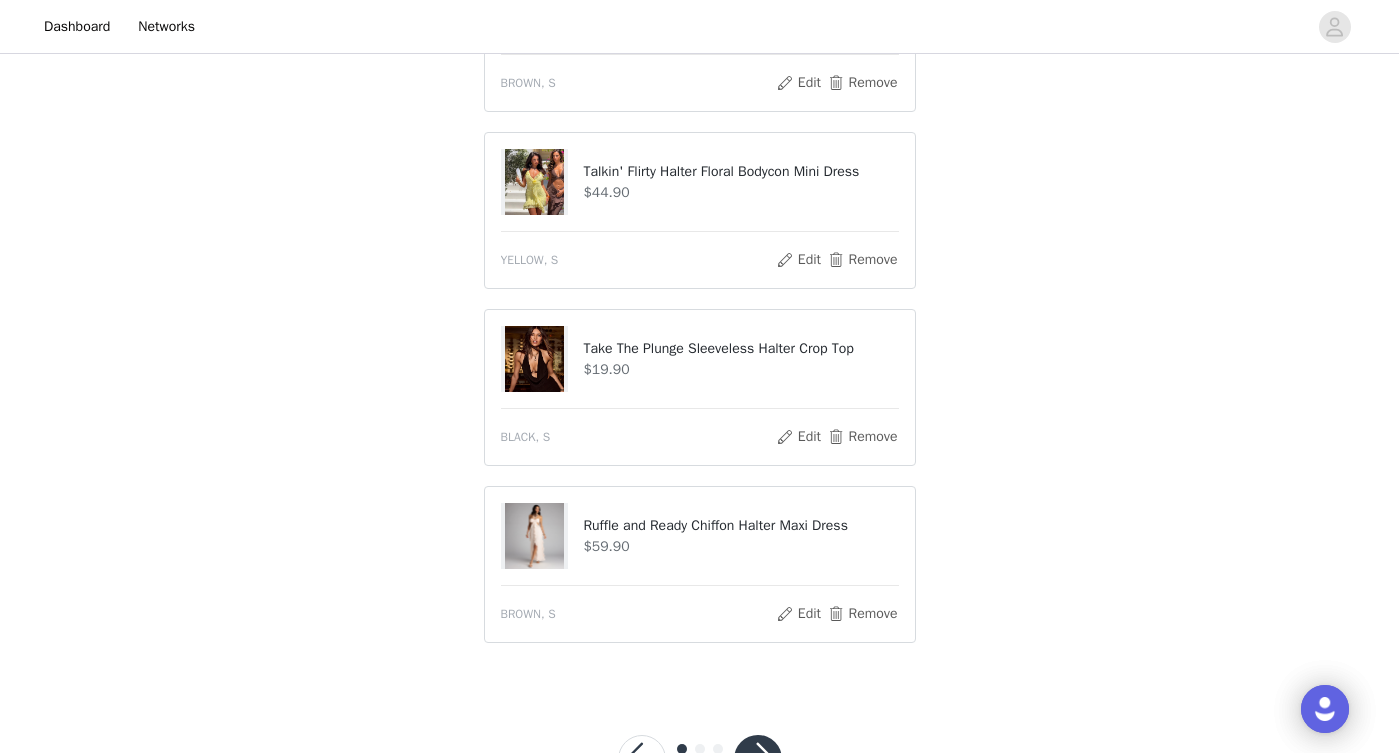 scroll, scrollTop: 1164, scrollLeft: 0, axis: vertical 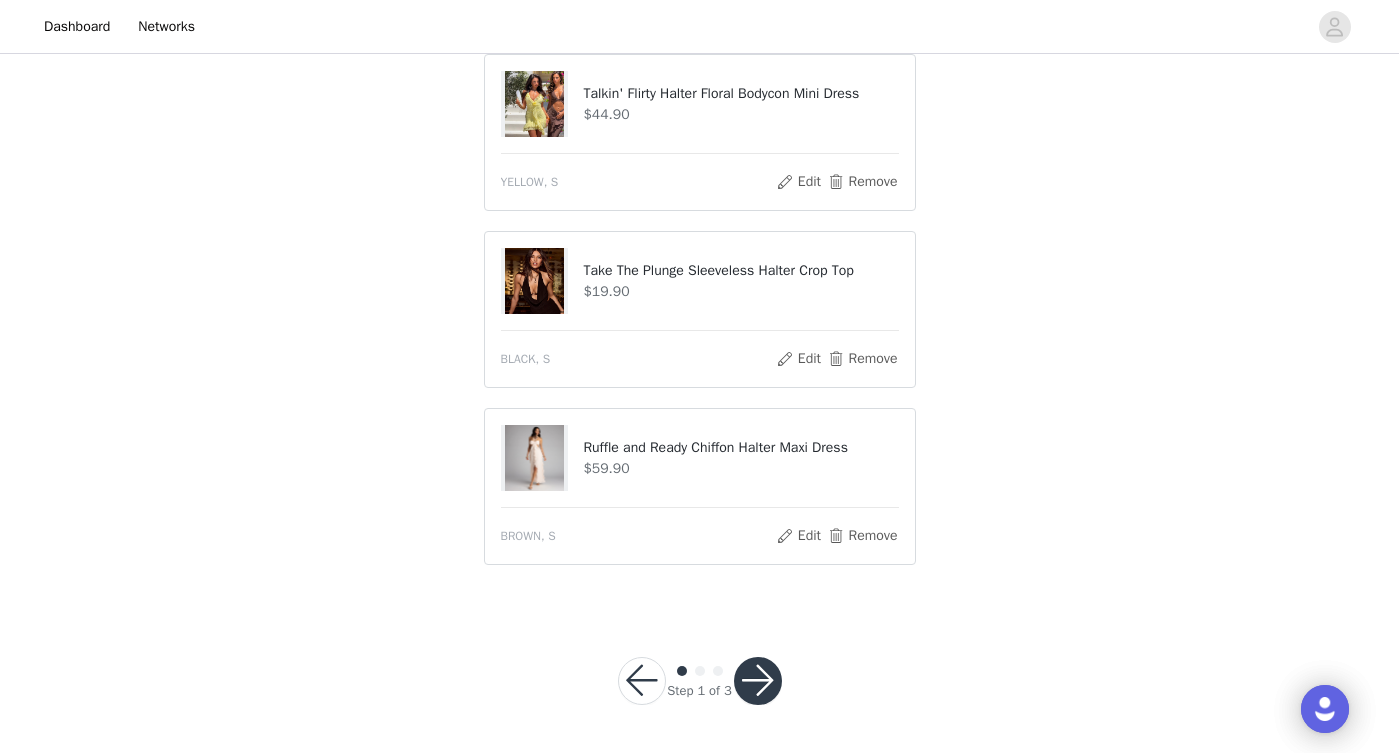 click at bounding box center [758, 681] 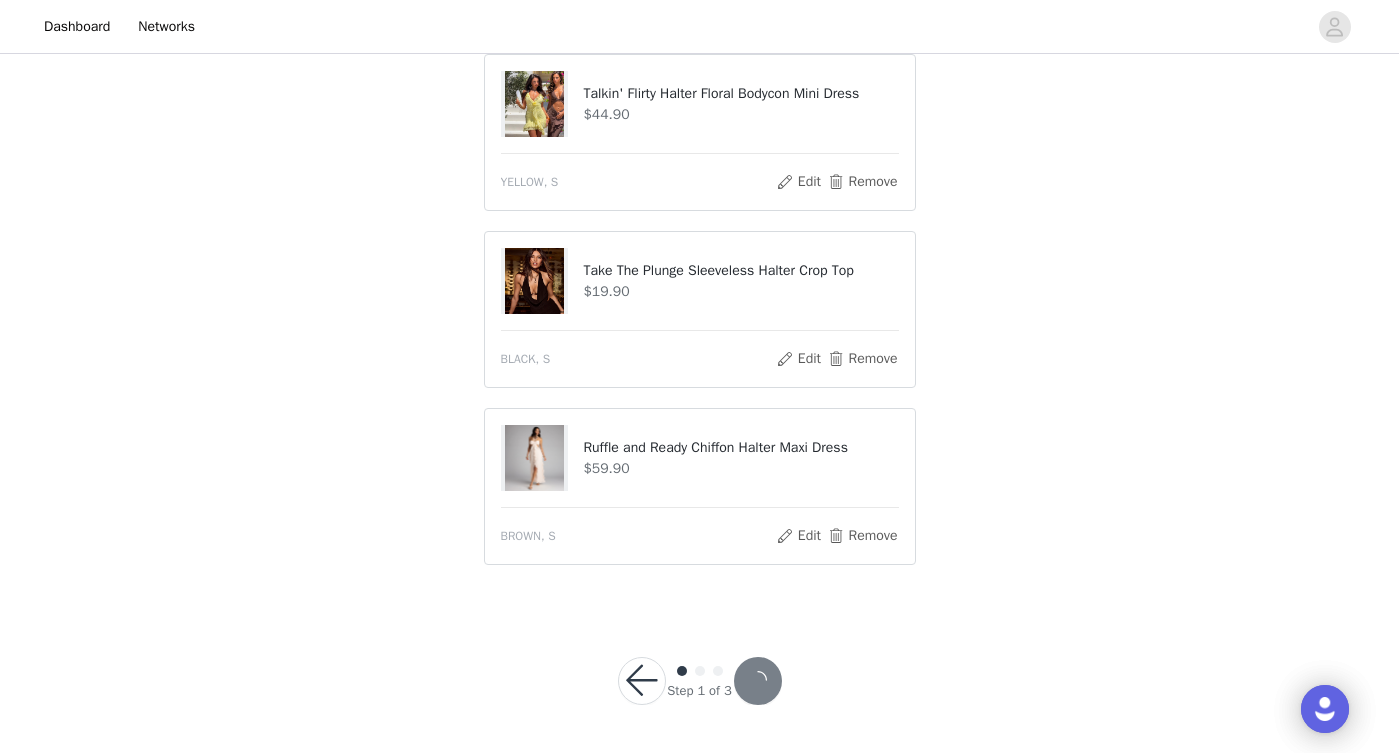 scroll, scrollTop: 1238, scrollLeft: 0, axis: vertical 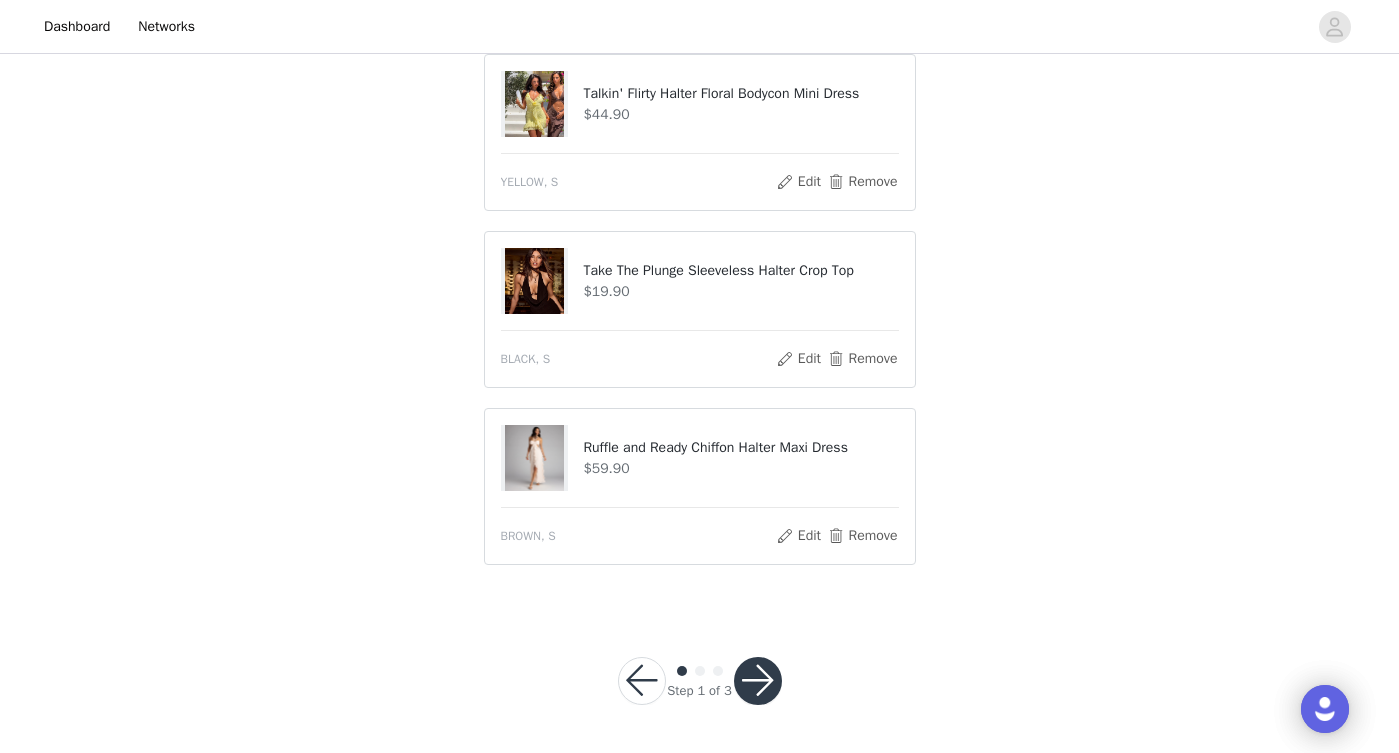 click at bounding box center (758, 681) 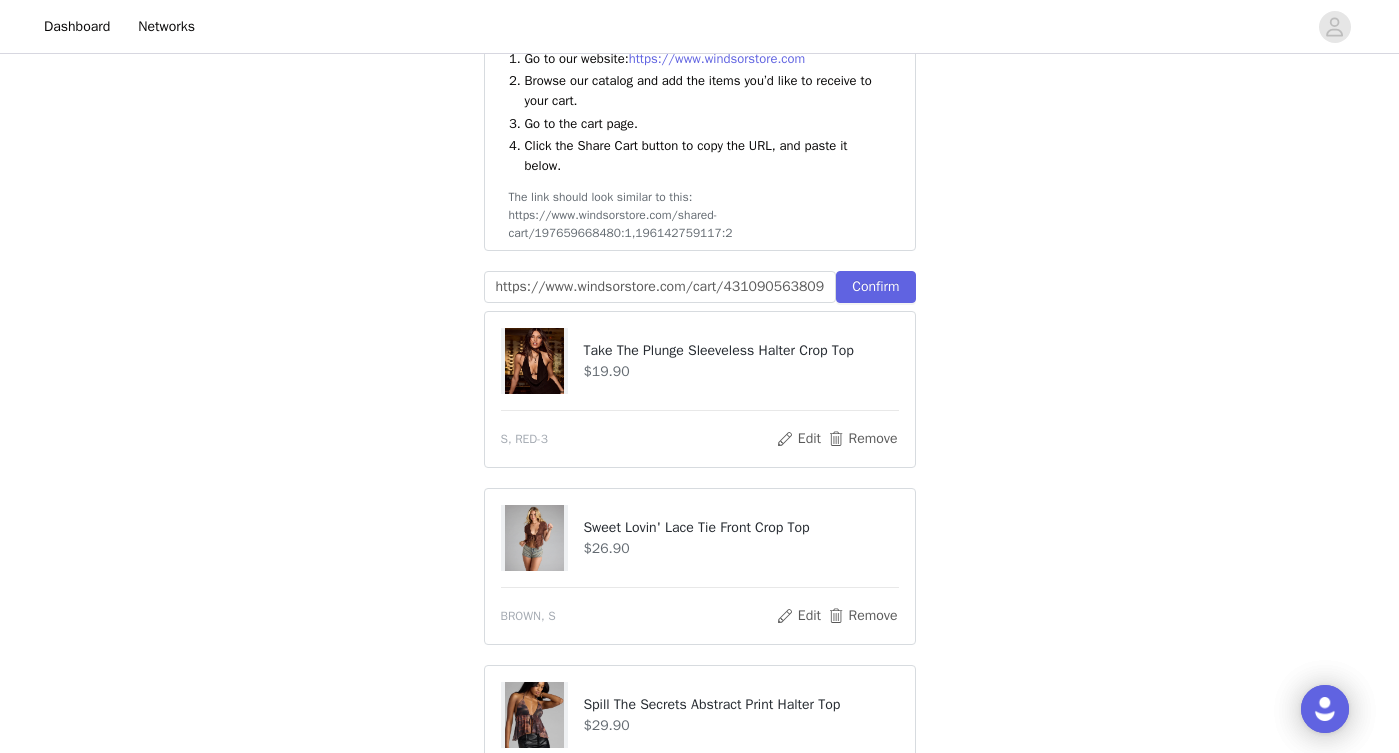 scroll, scrollTop: 478, scrollLeft: 0, axis: vertical 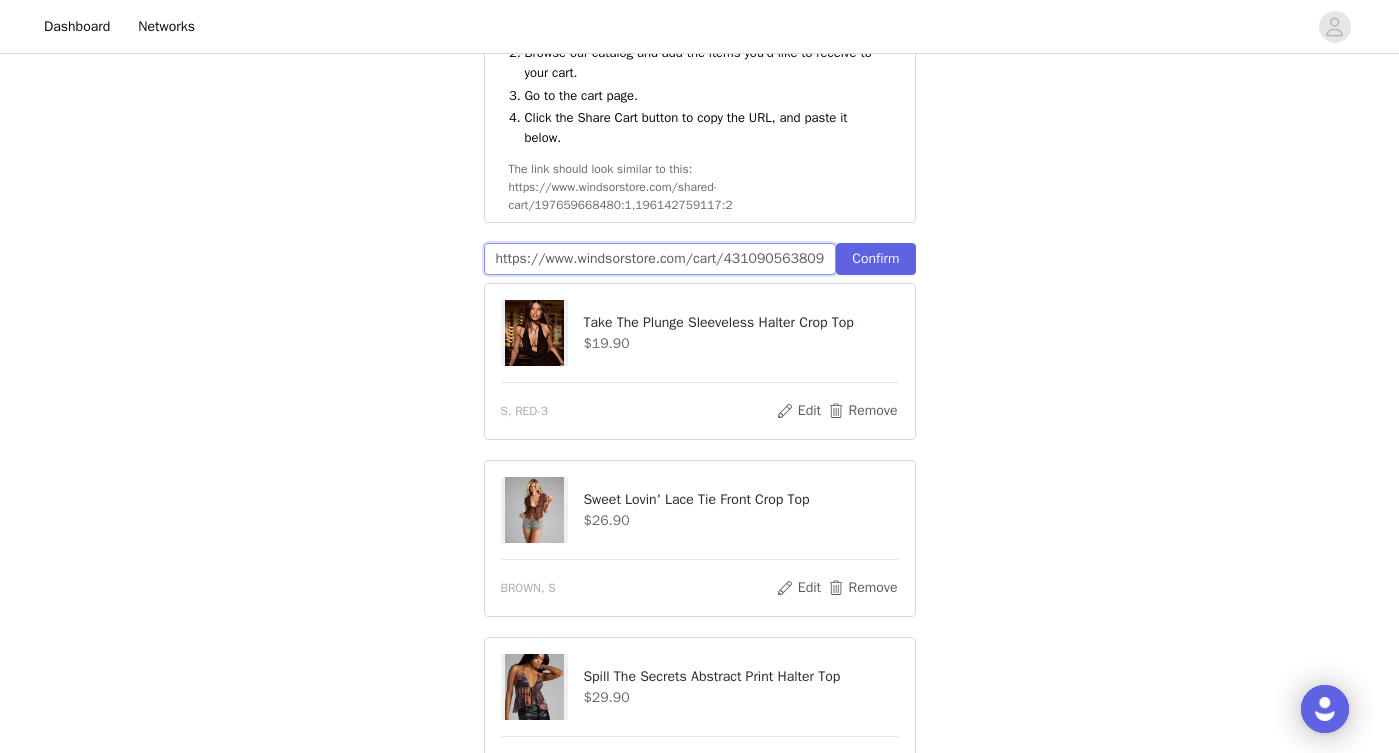 click on "https://www.windsorstore.com/cart/43109056380979:1,43374943535155:1,43289263734835:1,43157337604147:1,41713146527795:1,43254095511603:1" at bounding box center [660, 259] 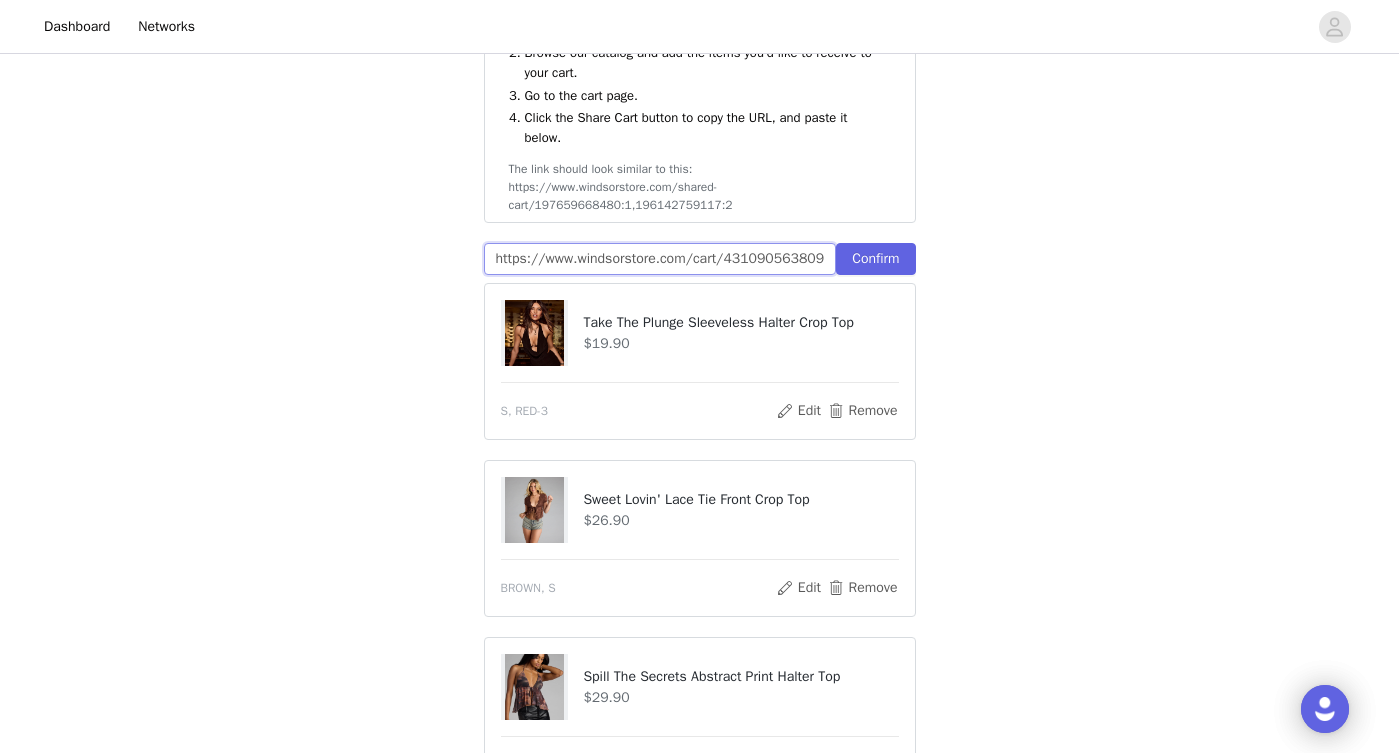scroll, scrollTop: 0, scrollLeft: 728, axis: horizontal 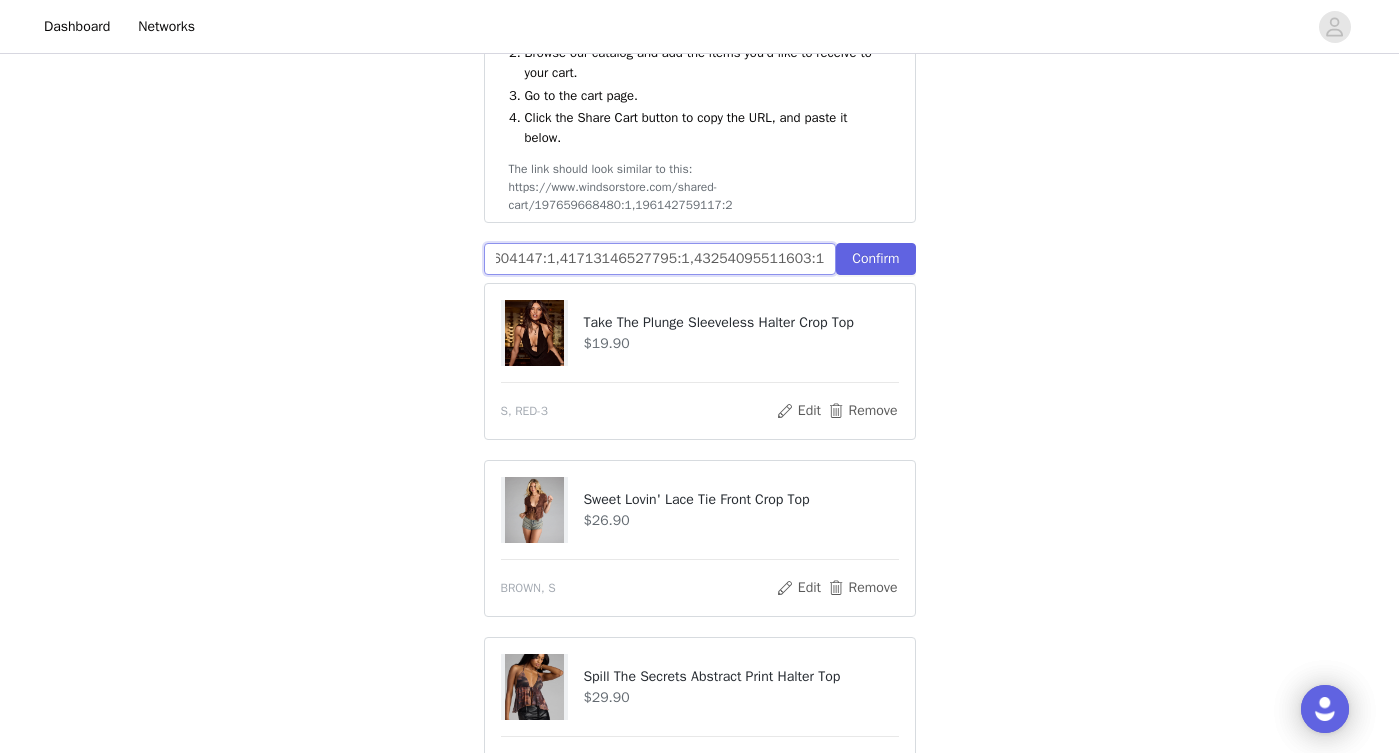 drag, startPoint x: 495, startPoint y: 258, endPoint x: 1038, endPoint y: 298, distance: 544.4713 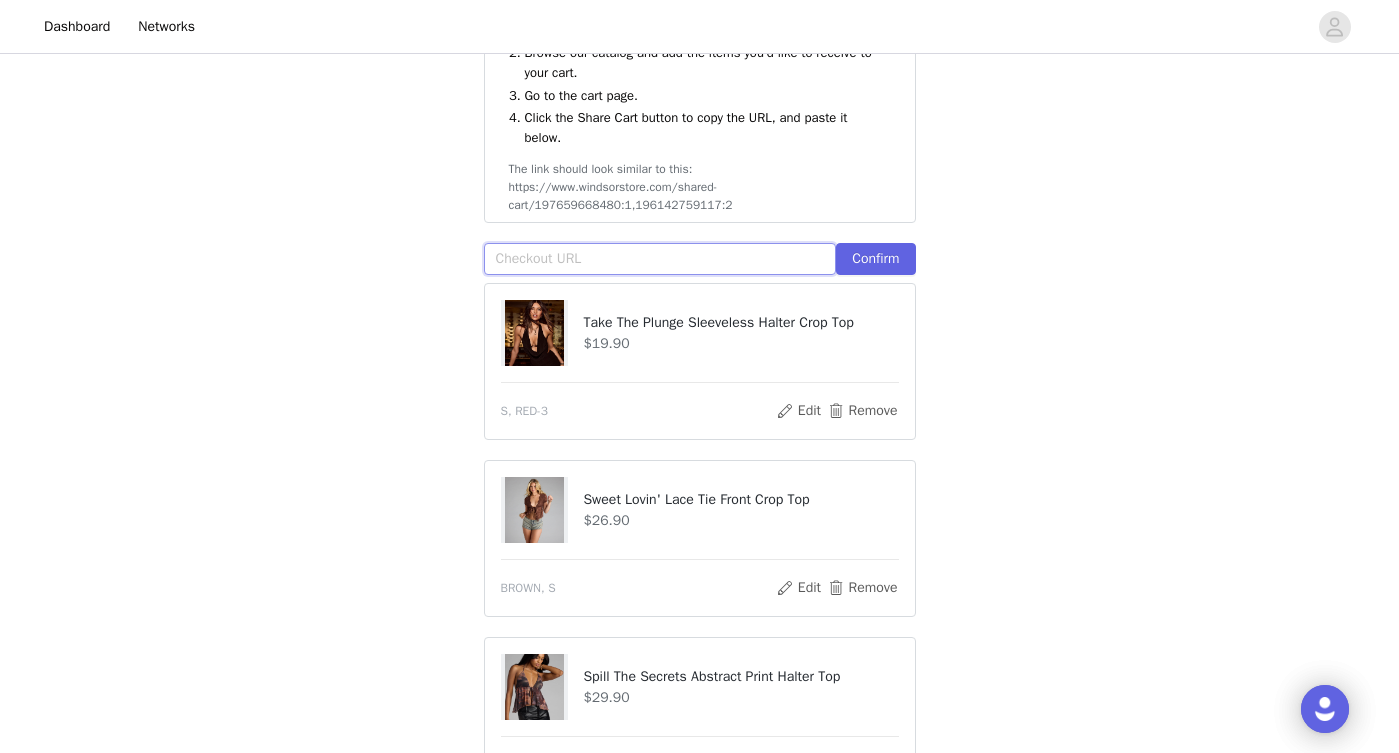 scroll, scrollTop: 0, scrollLeft: 0, axis: both 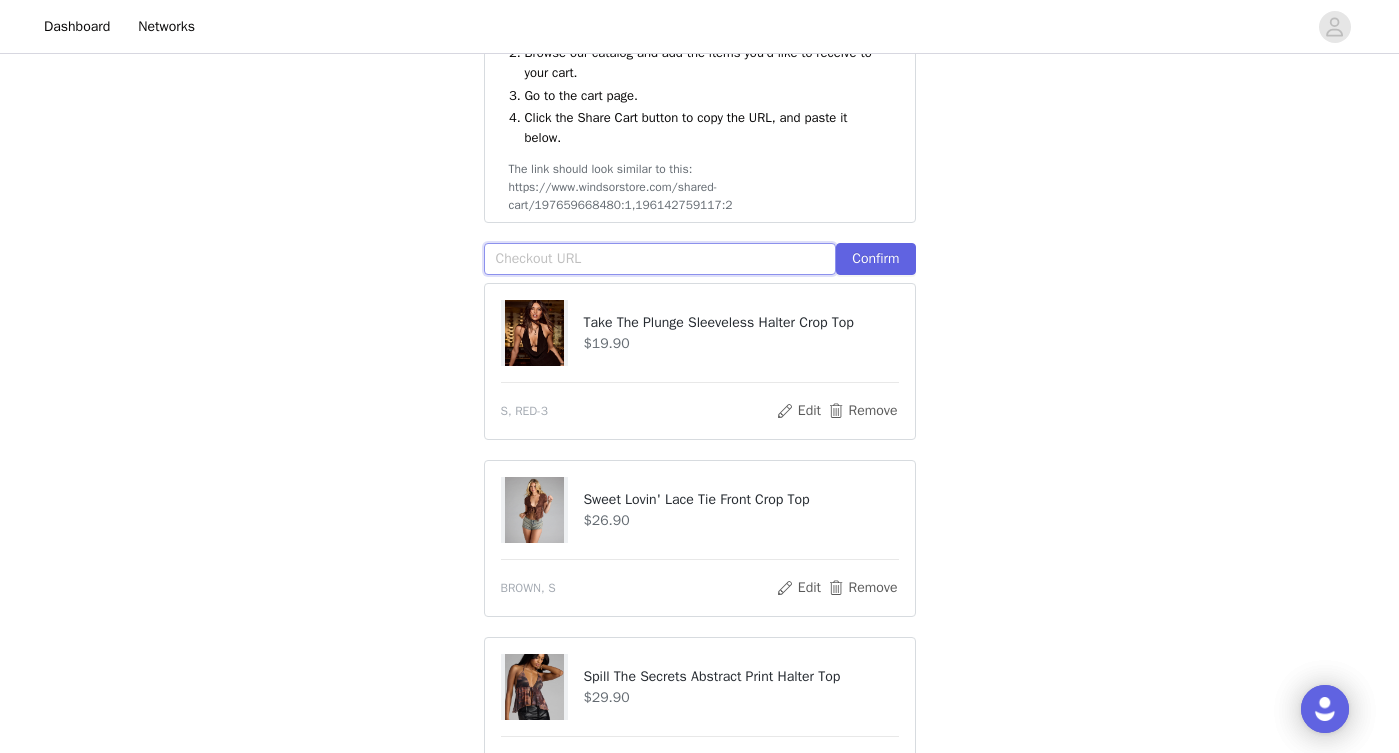 paste on "https://www.windsorstore.com/cart/43250090147891:1,43374943535155:1,43289263734835:1,43157337604147:1,41713146527795:1,43254095511603:1" 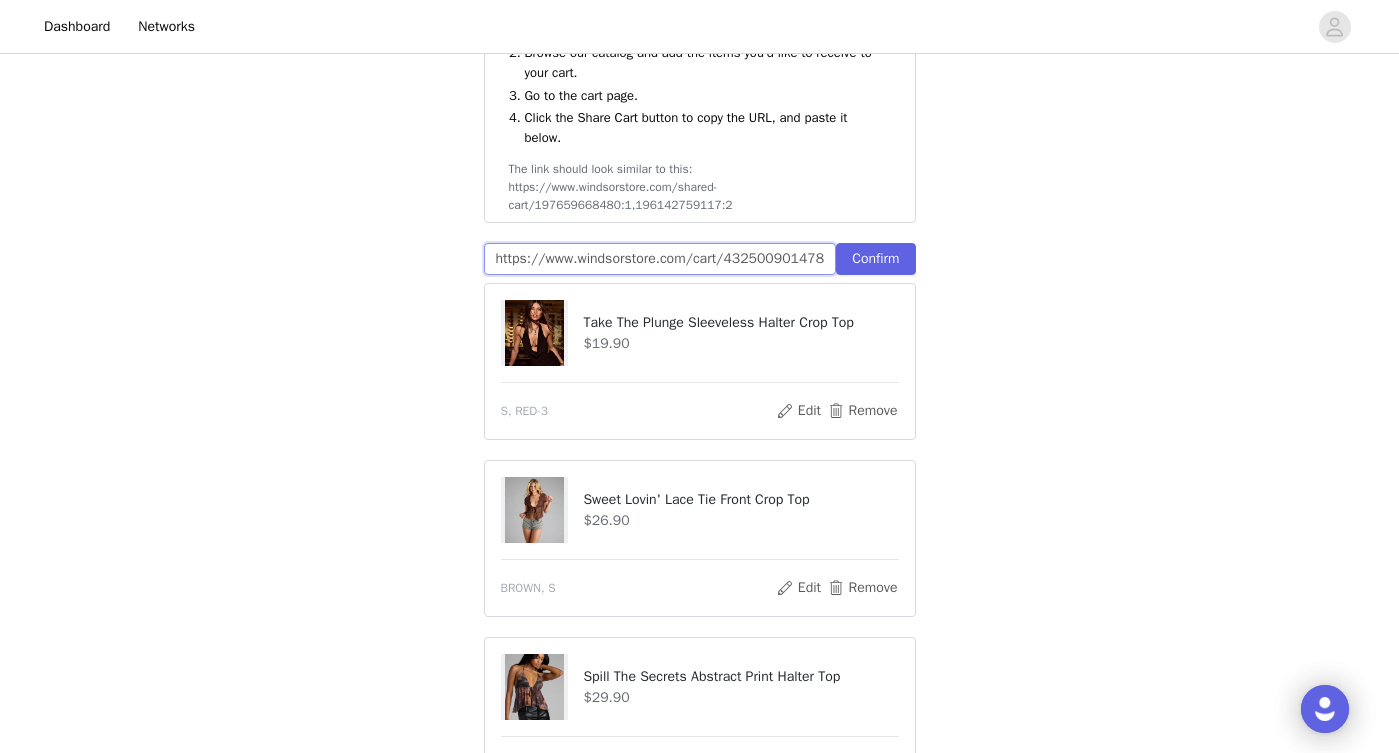 scroll, scrollTop: 0, scrollLeft: 728, axis: horizontal 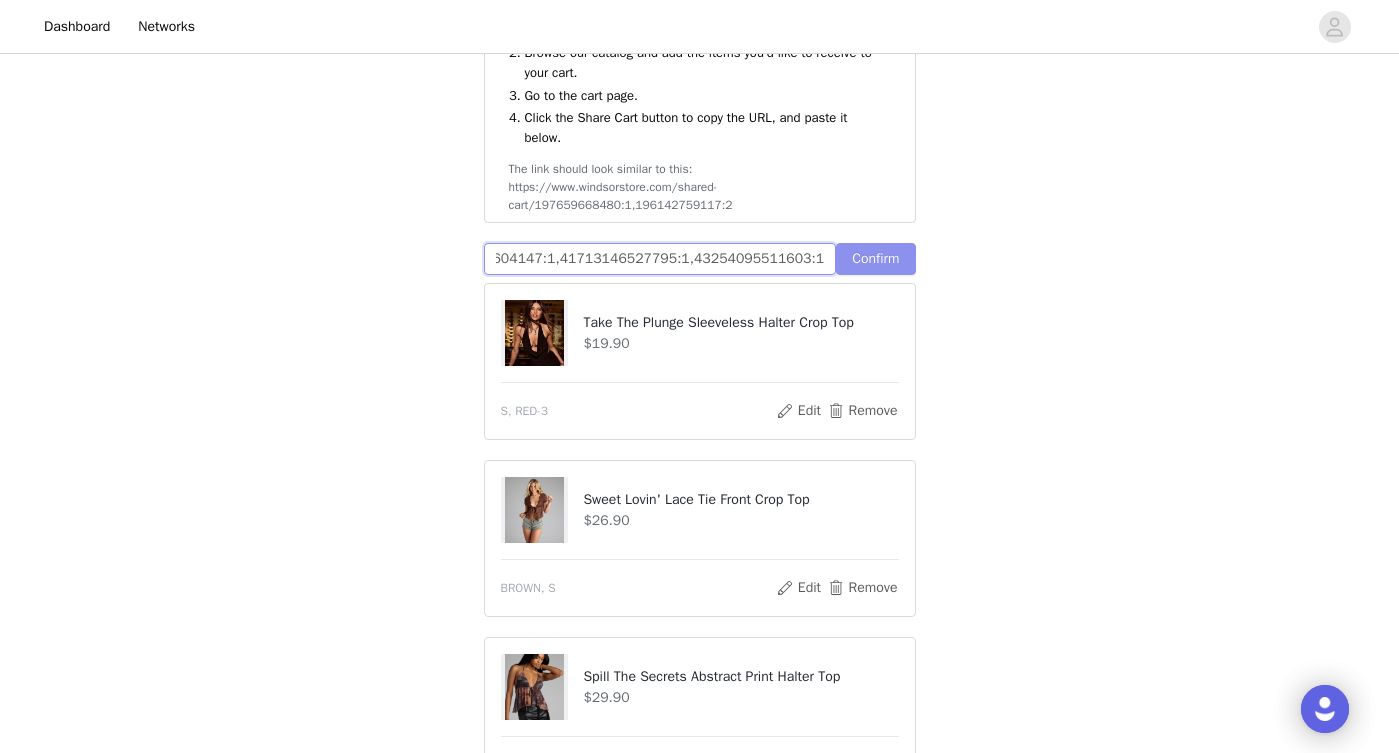 type on "https://www.windsorstore.com/cart/43250090147891:1,43374943535155:1,43289263734835:1,43157337604147:1,41713146527795:1,43254095511603:1" 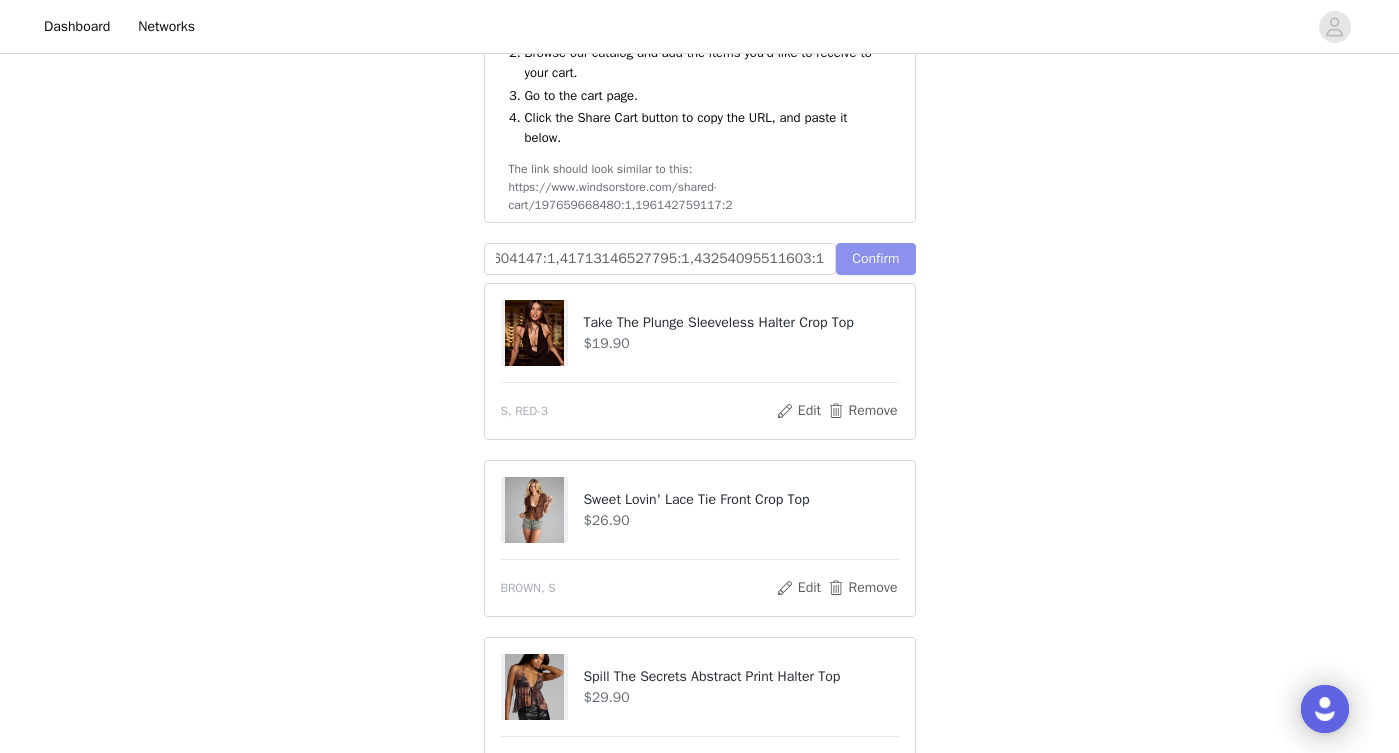 click on "Confirm" at bounding box center [875, 259] 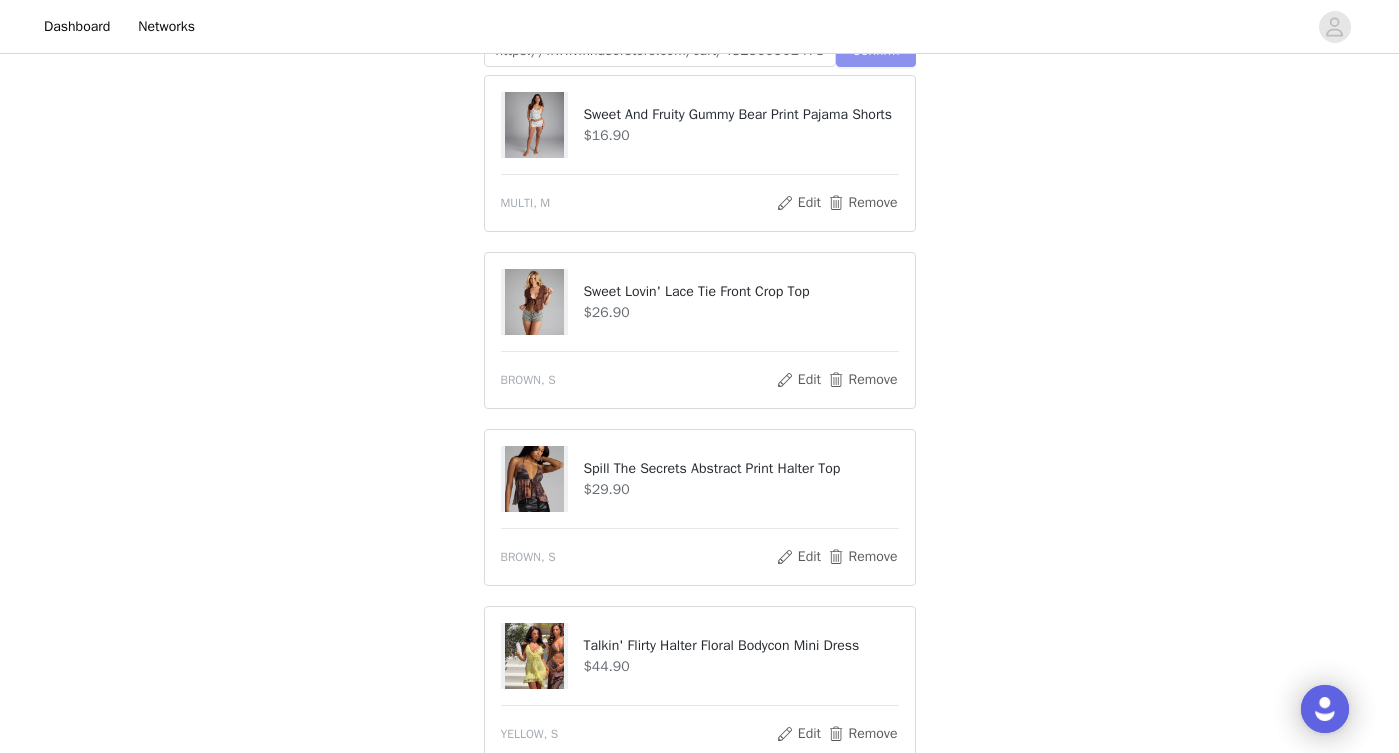 scroll, scrollTop: 0, scrollLeft: 0, axis: both 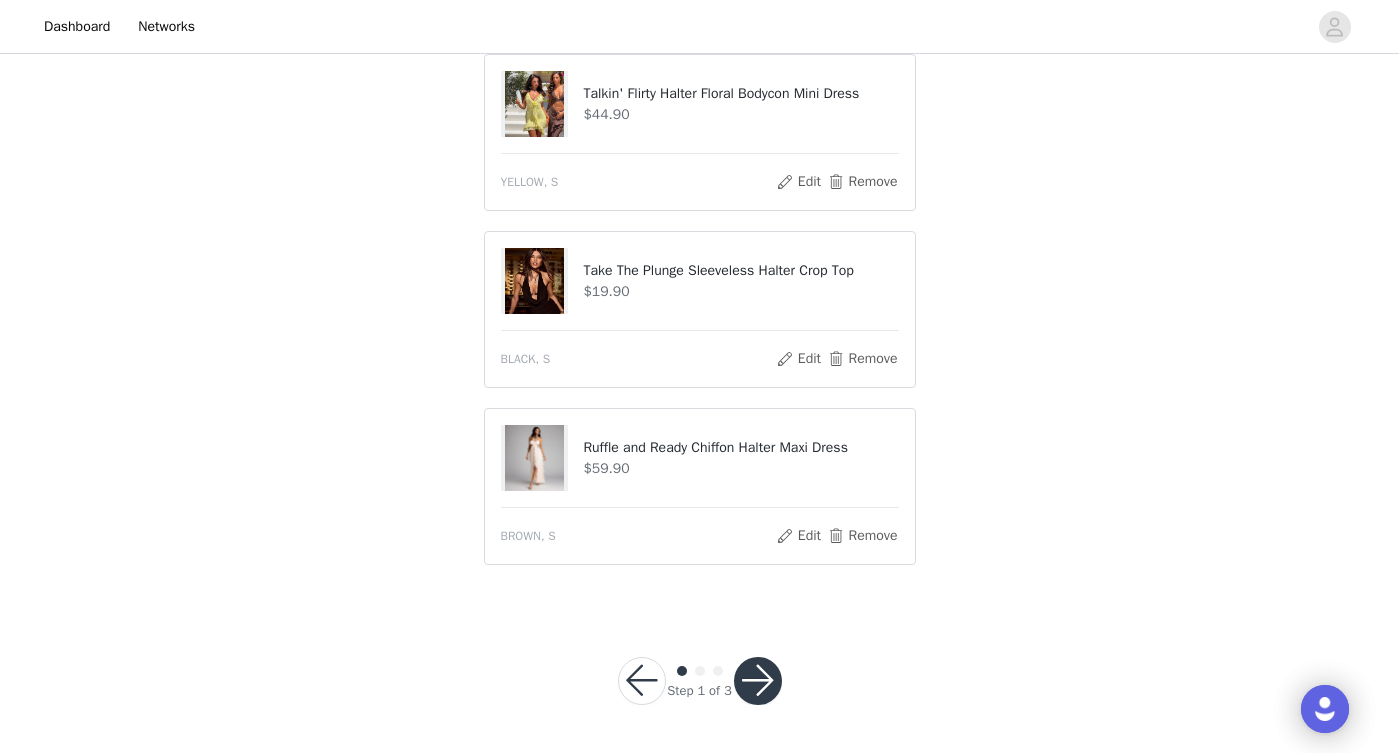 click at bounding box center [758, 681] 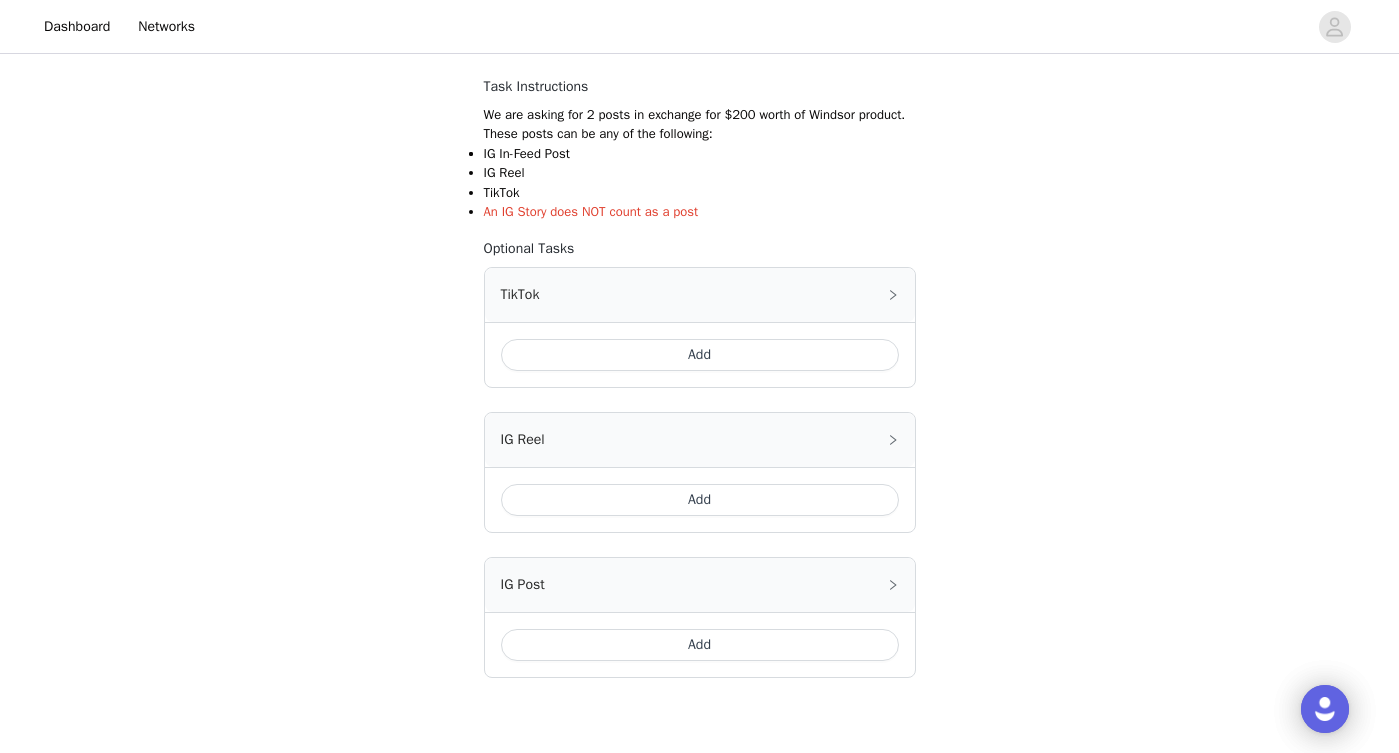 scroll, scrollTop: 338, scrollLeft: 0, axis: vertical 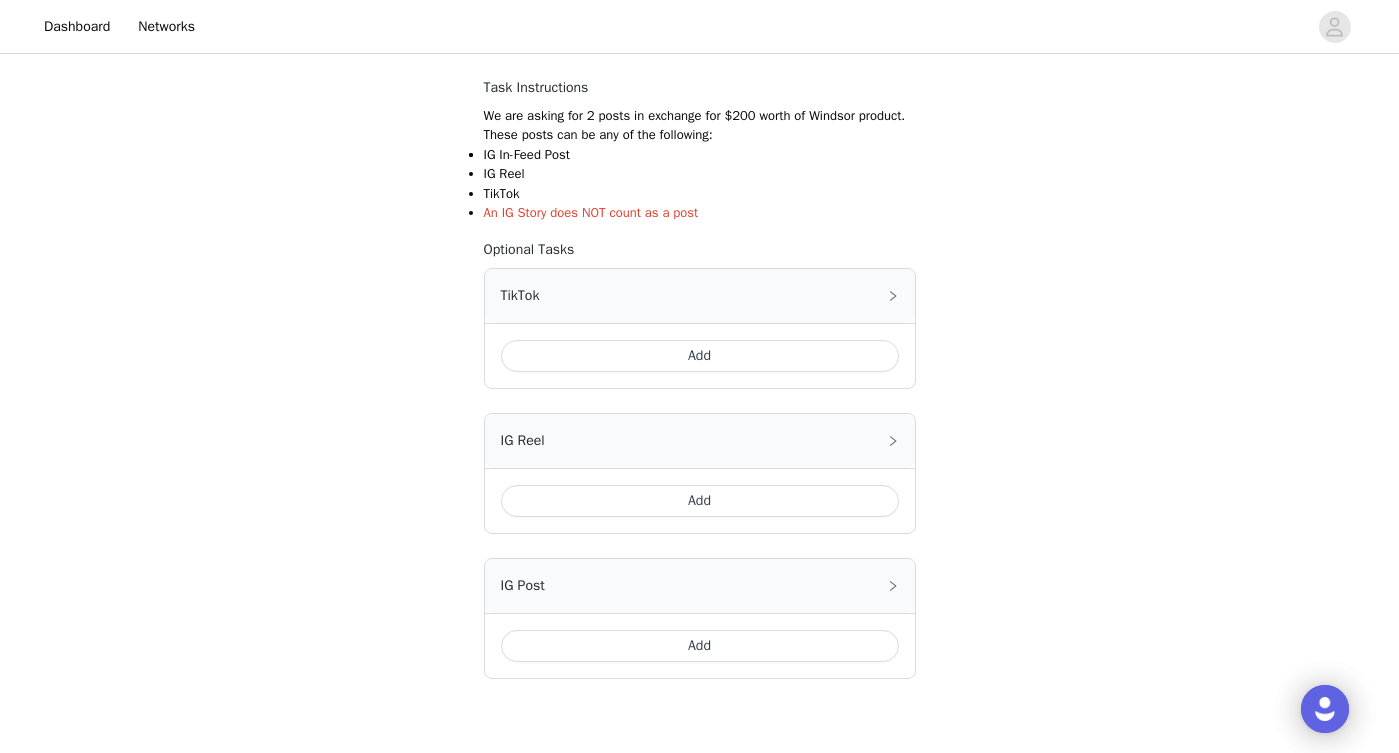 click on "Add" at bounding box center (700, 356) 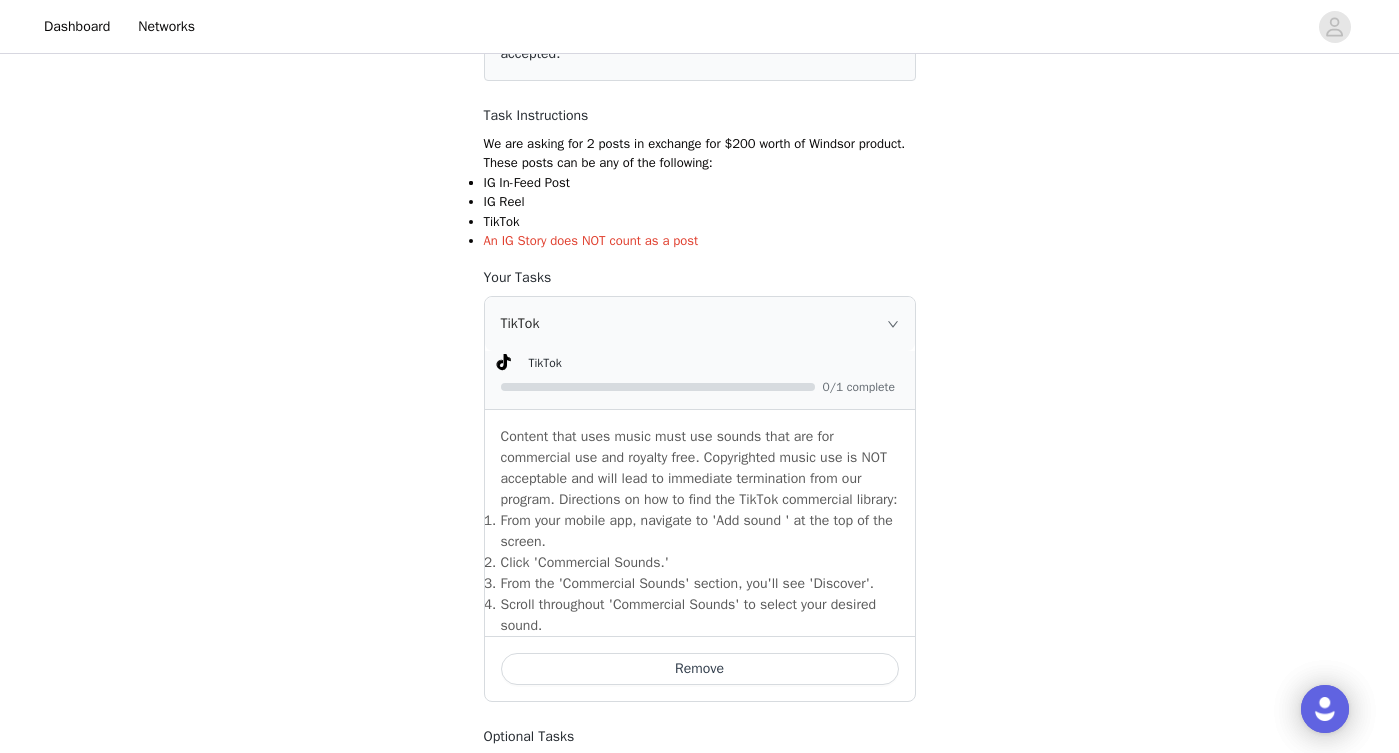 scroll, scrollTop: 269, scrollLeft: 0, axis: vertical 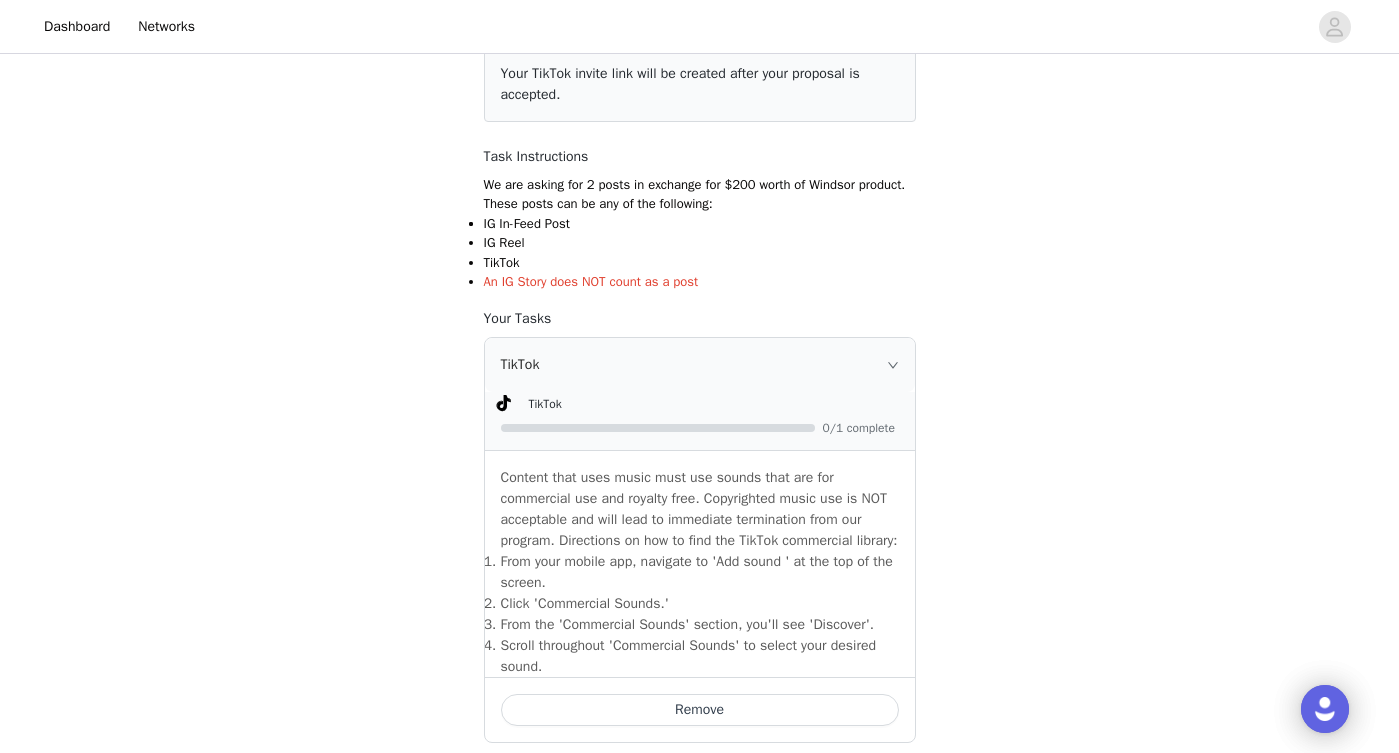 click on "TikTok" at bounding box center (700, 365) 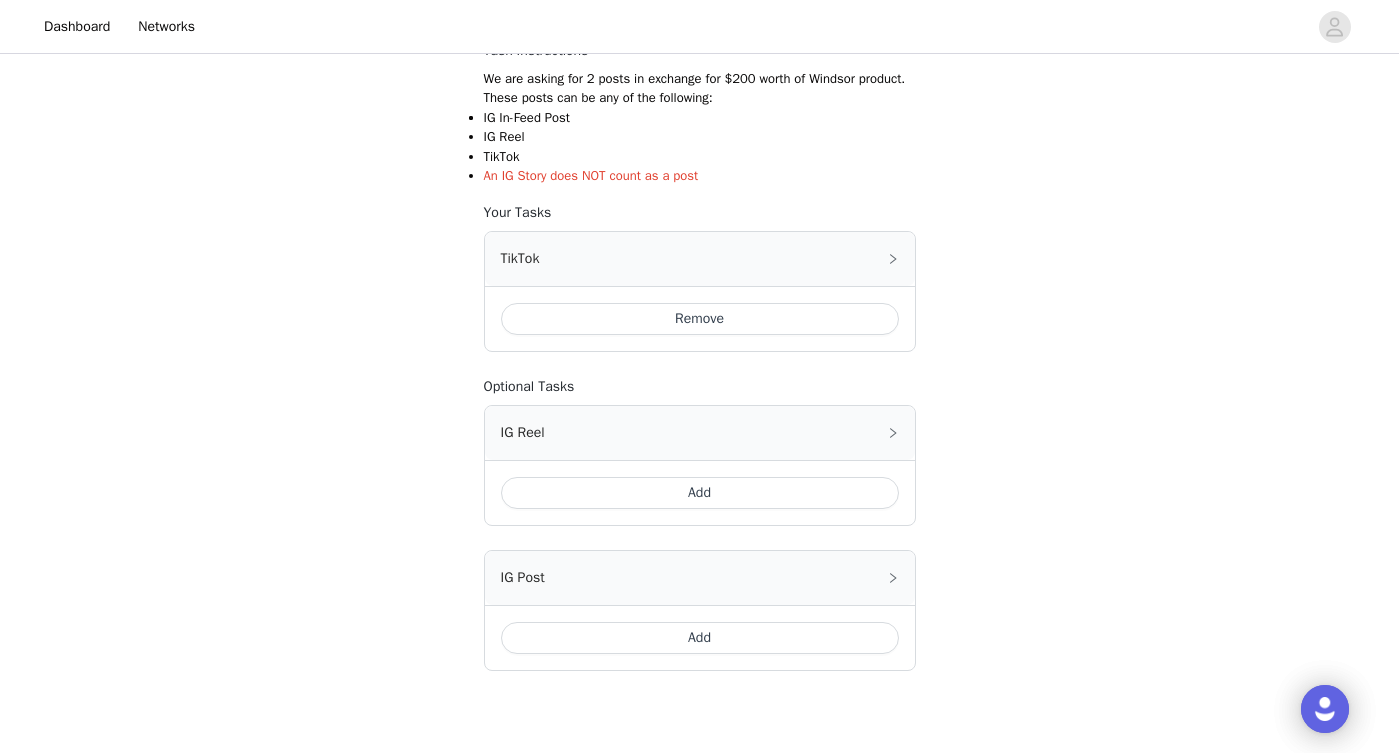 scroll, scrollTop: 408, scrollLeft: 0, axis: vertical 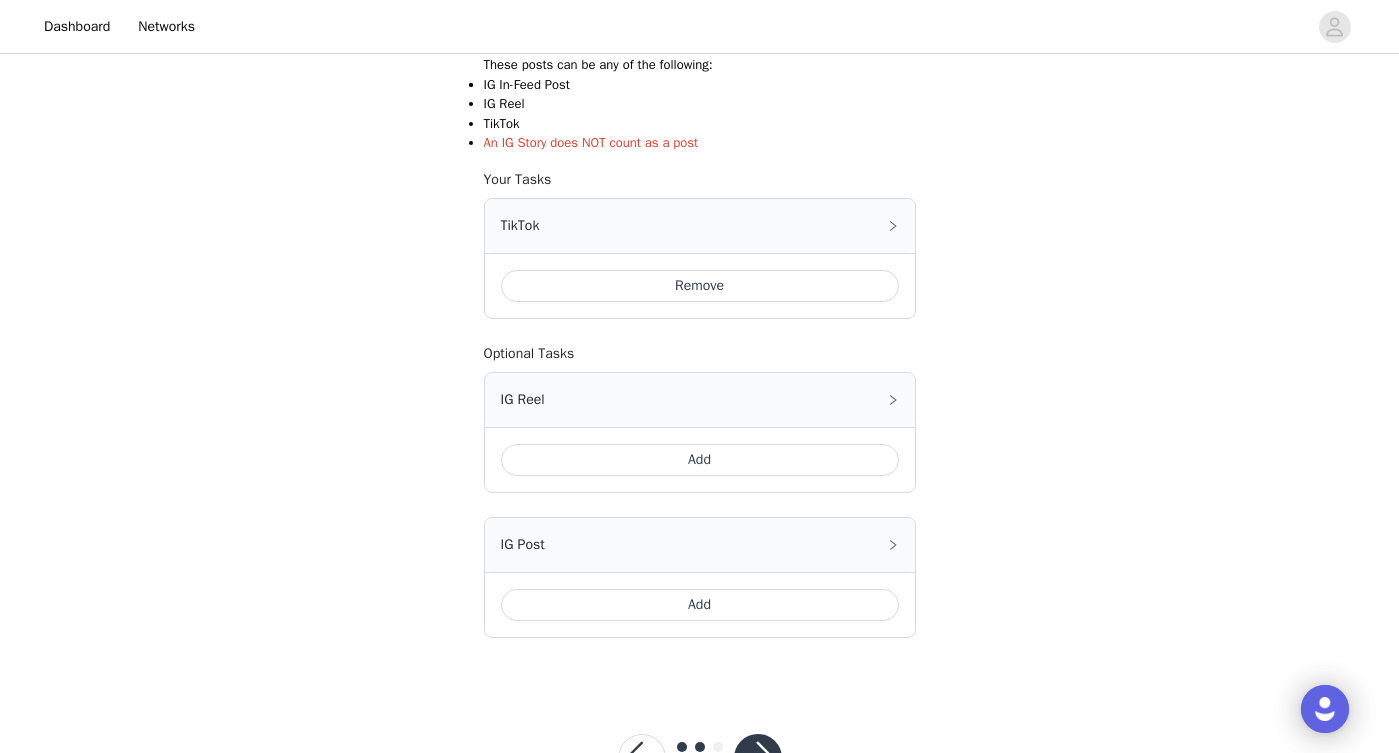 click on "Add" at bounding box center [700, 605] 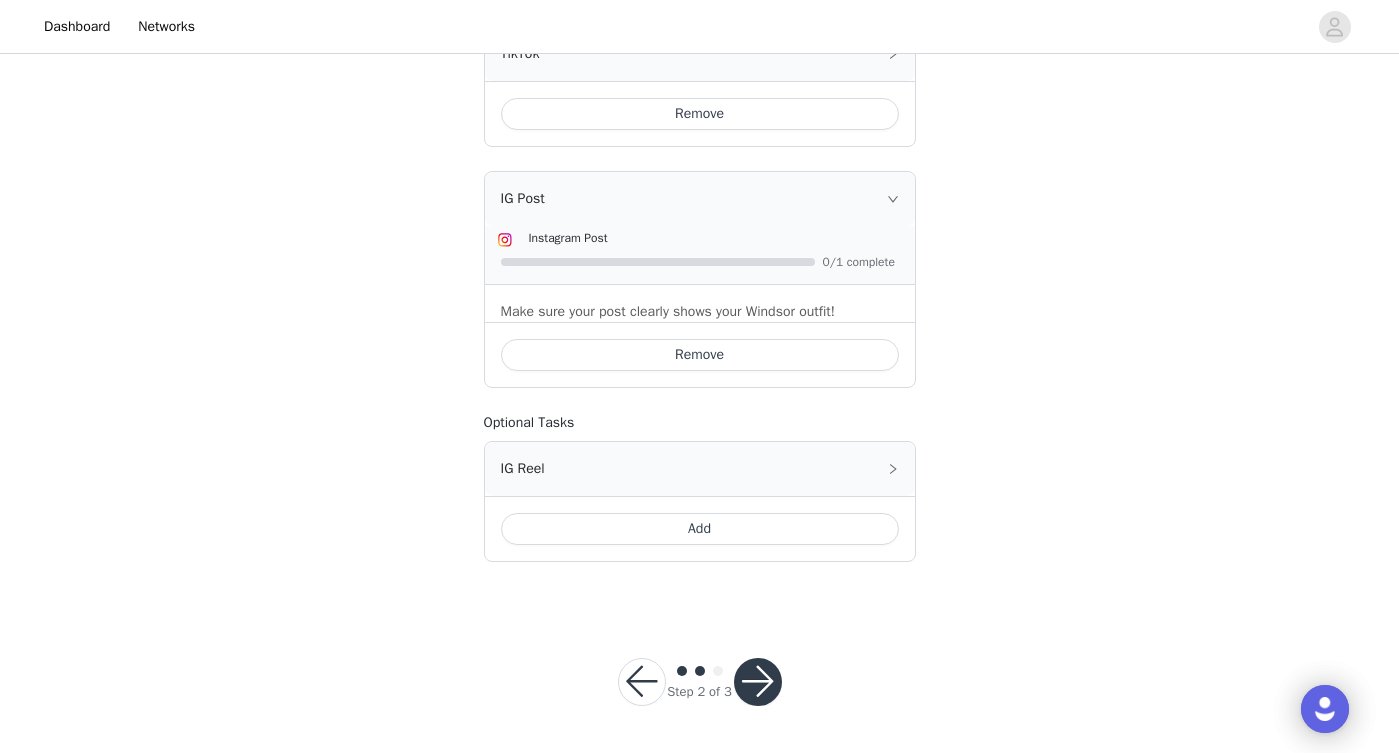 scroll, scrollTop: 580, scrollLeft: 0, axis: vertical 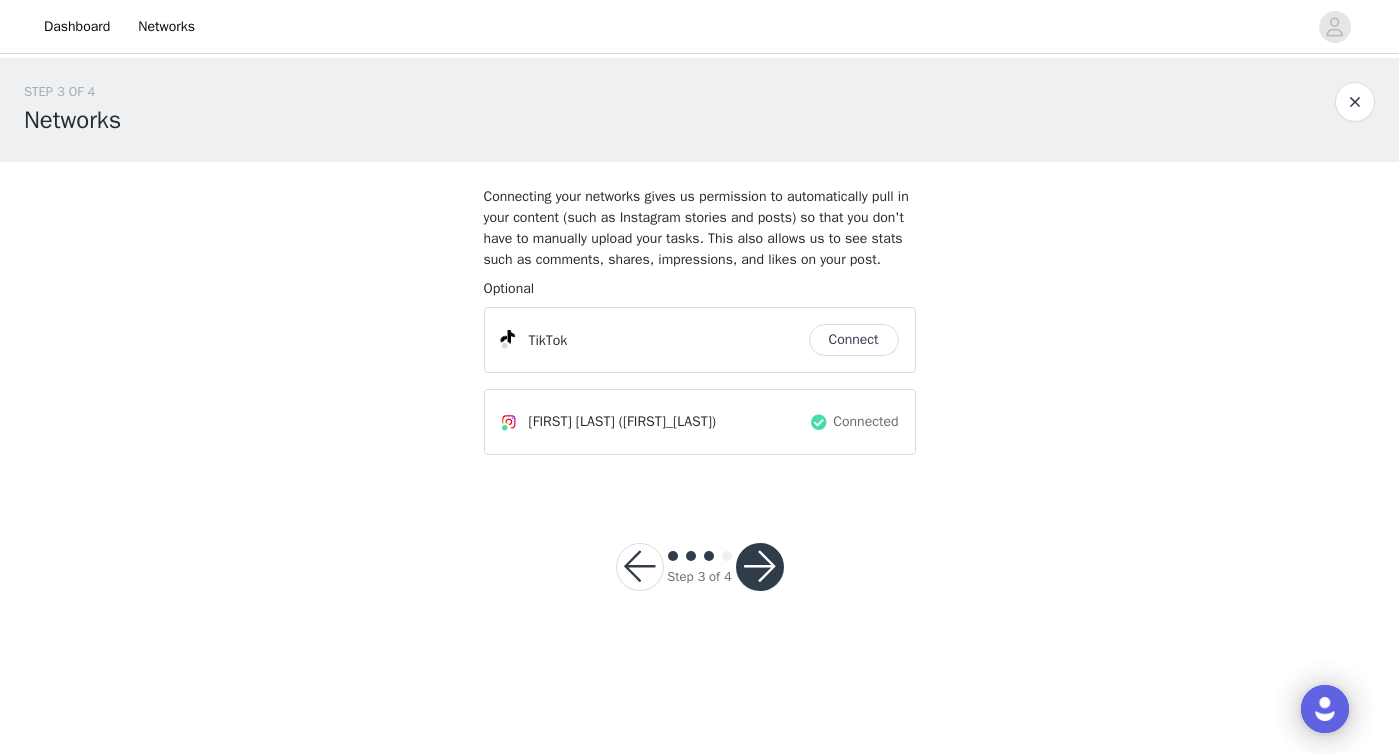 click on "Connect" at bounding box center (854, 340) 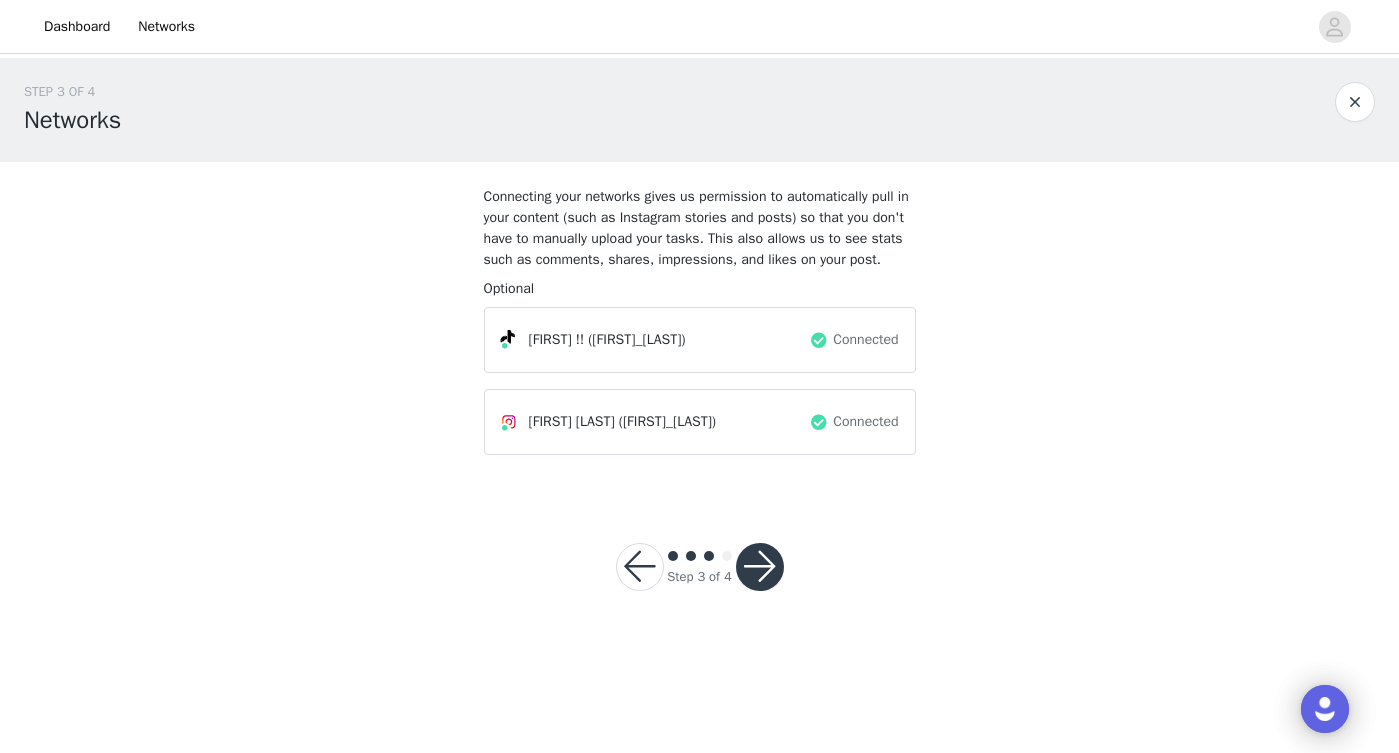 click at bounding box center (760, 567) 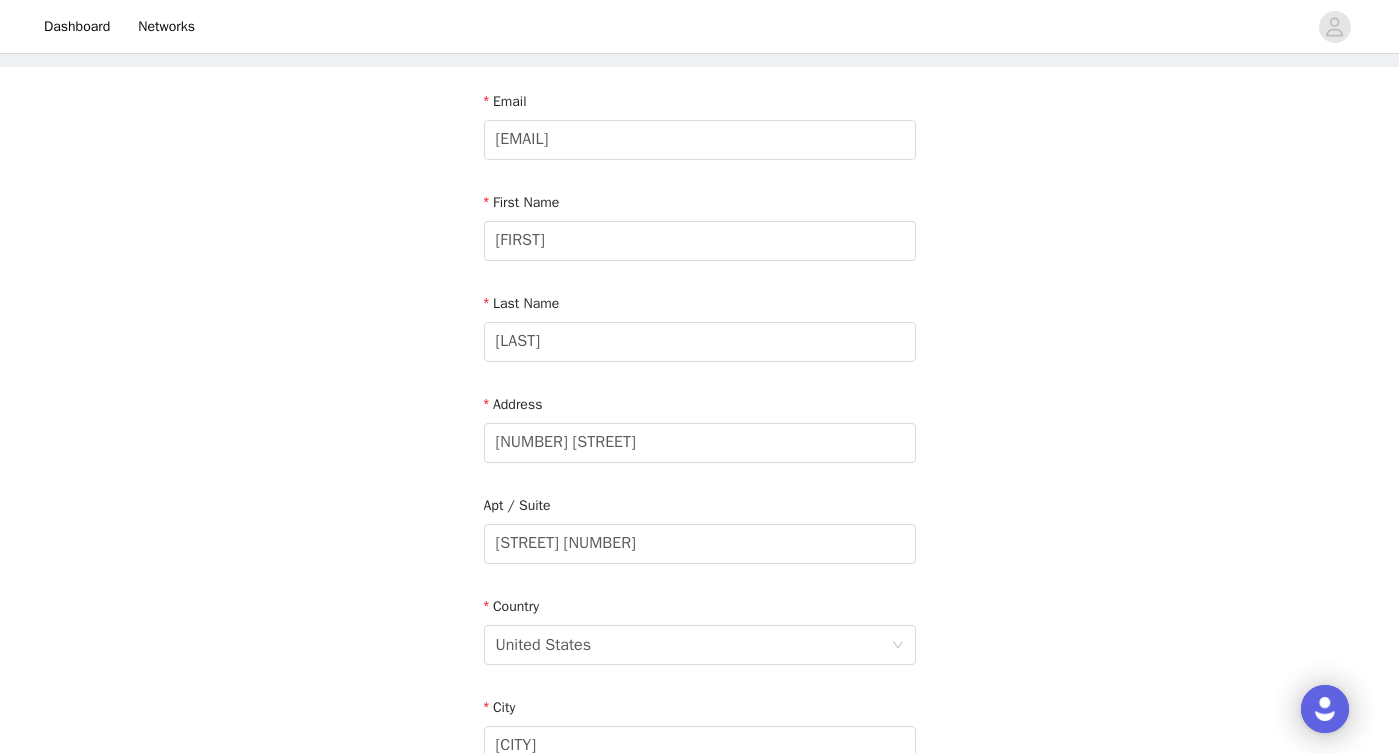 scroll, scrollTop: 0, scrollLeft: 0, axis: both 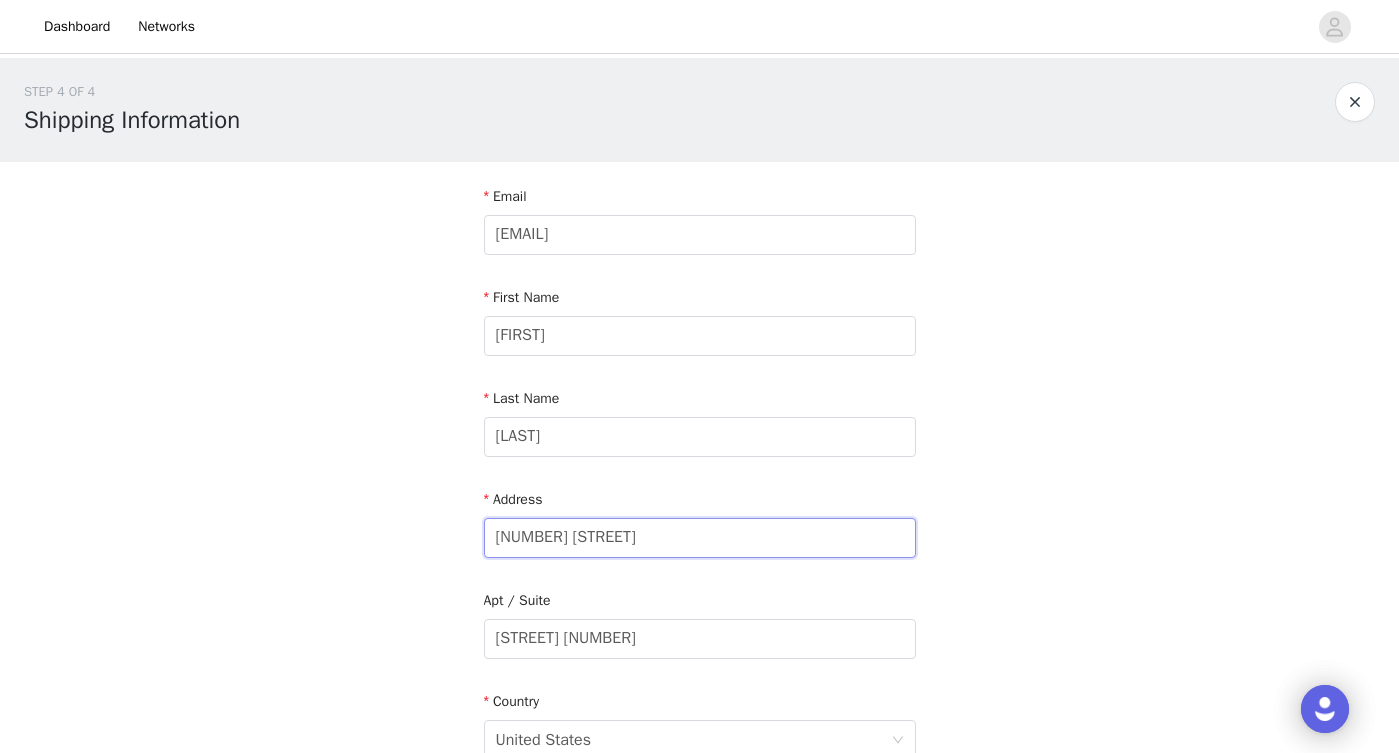 drag, startPoint x: 697, startPoint y: 529, endPoint x: 384, endPoint y: 524, distance: 313.03995 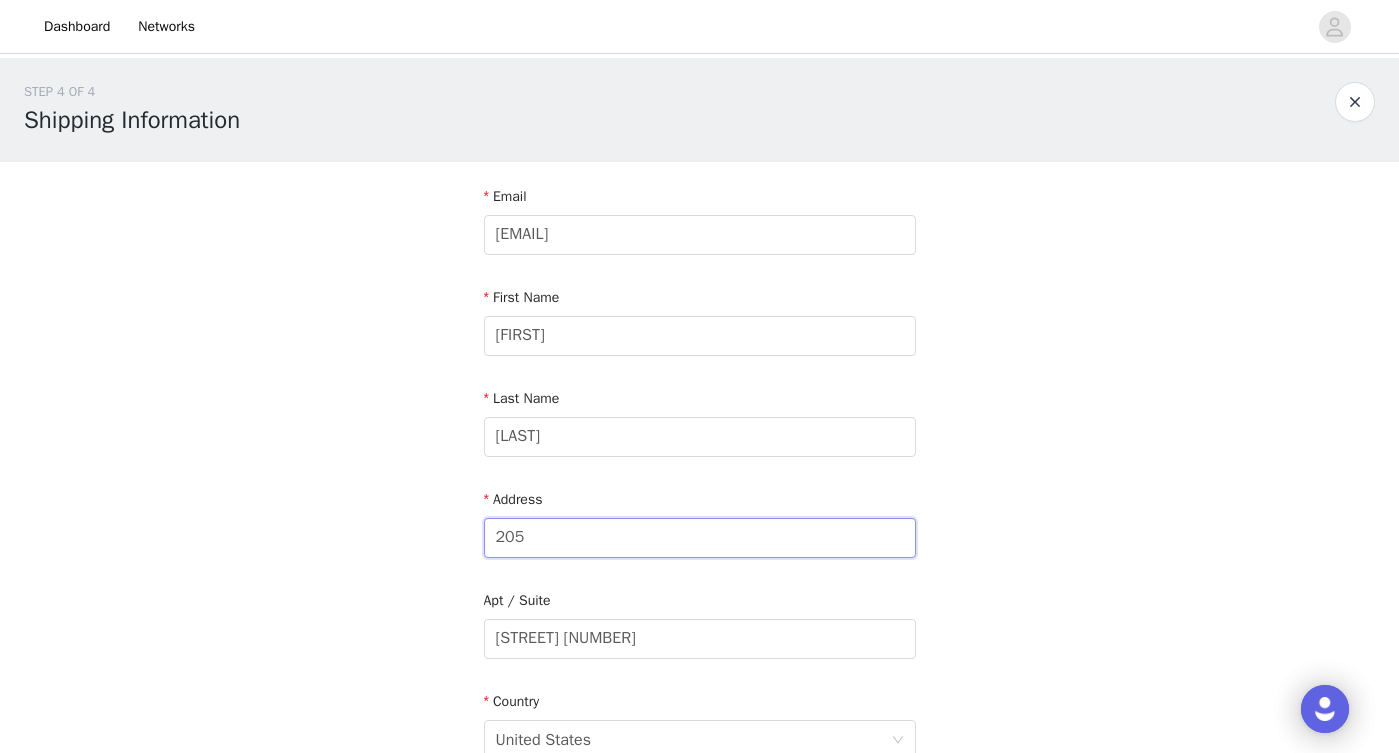 type on "[NUMBER] [STREET]" 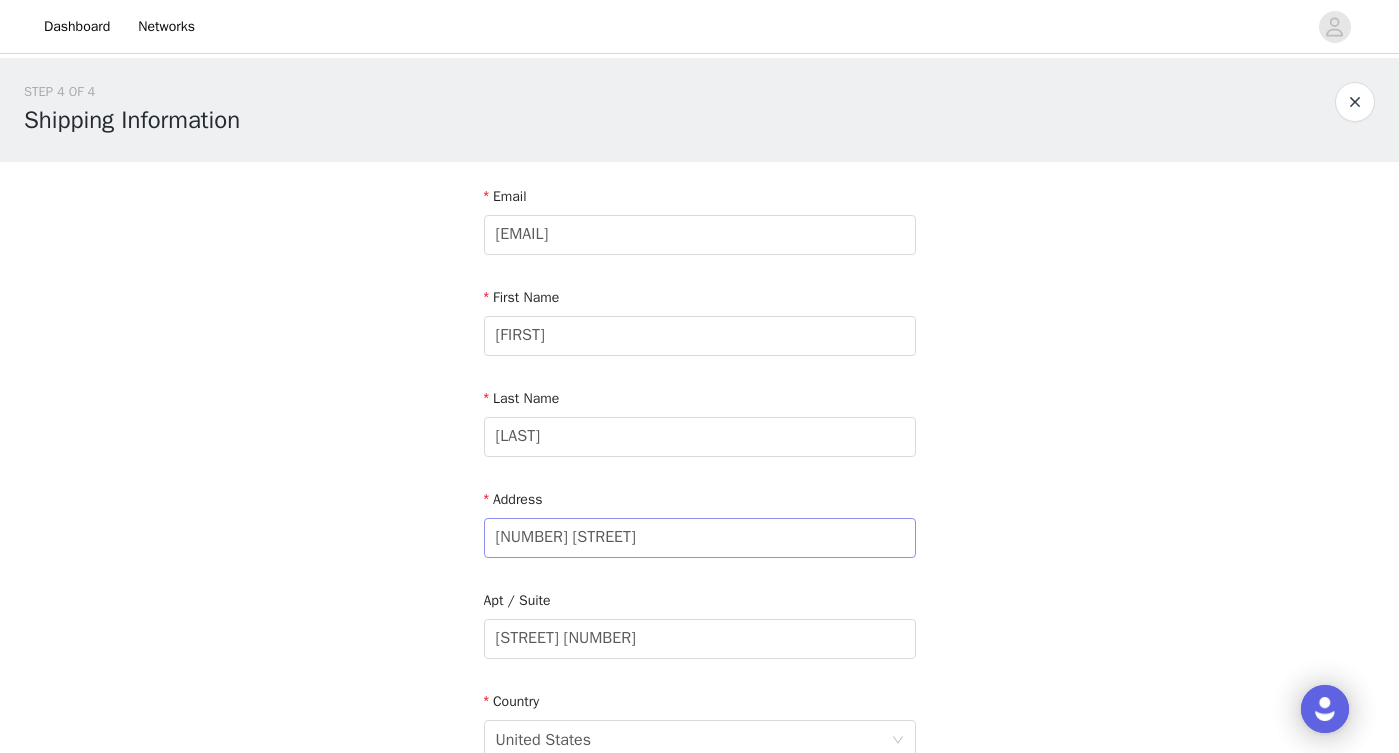 type on "[PHONE]" 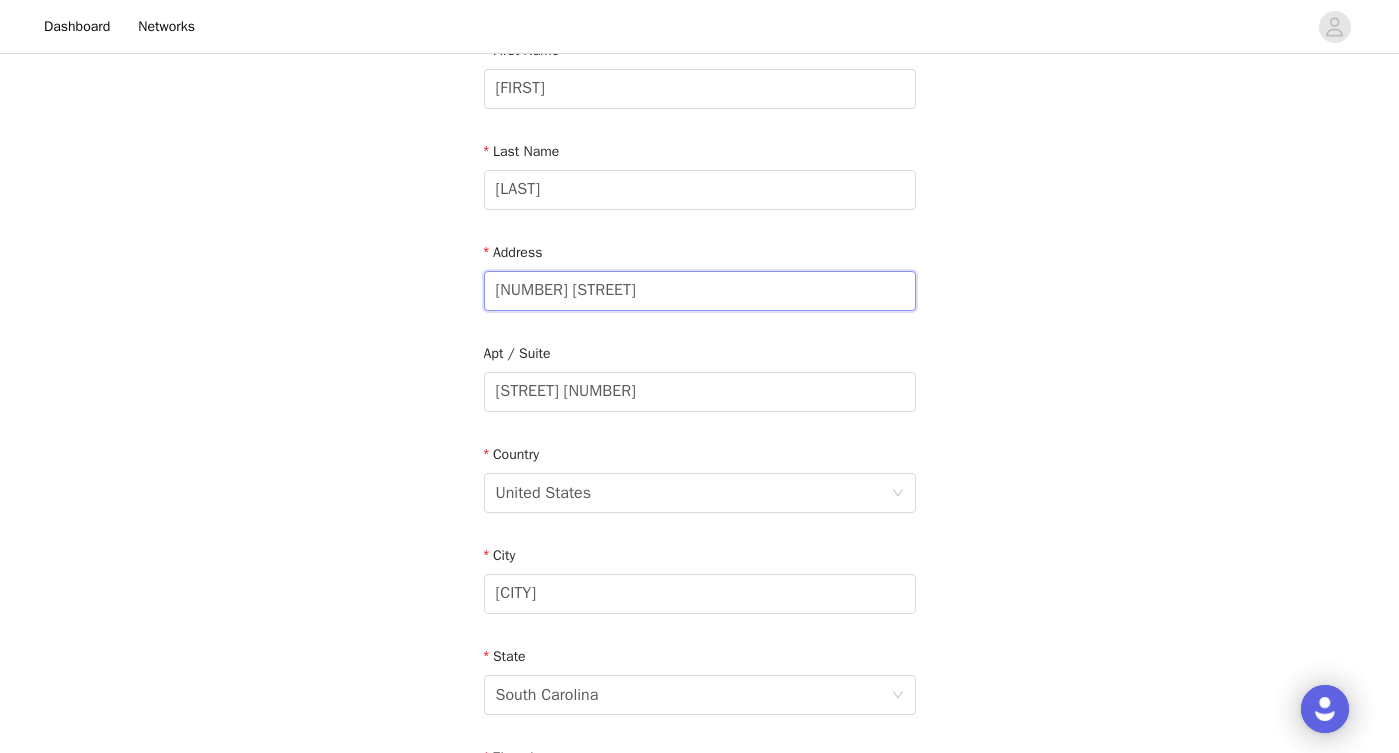 scroll, scrollTop: 248, scrollLeft: 0, axis: vertical 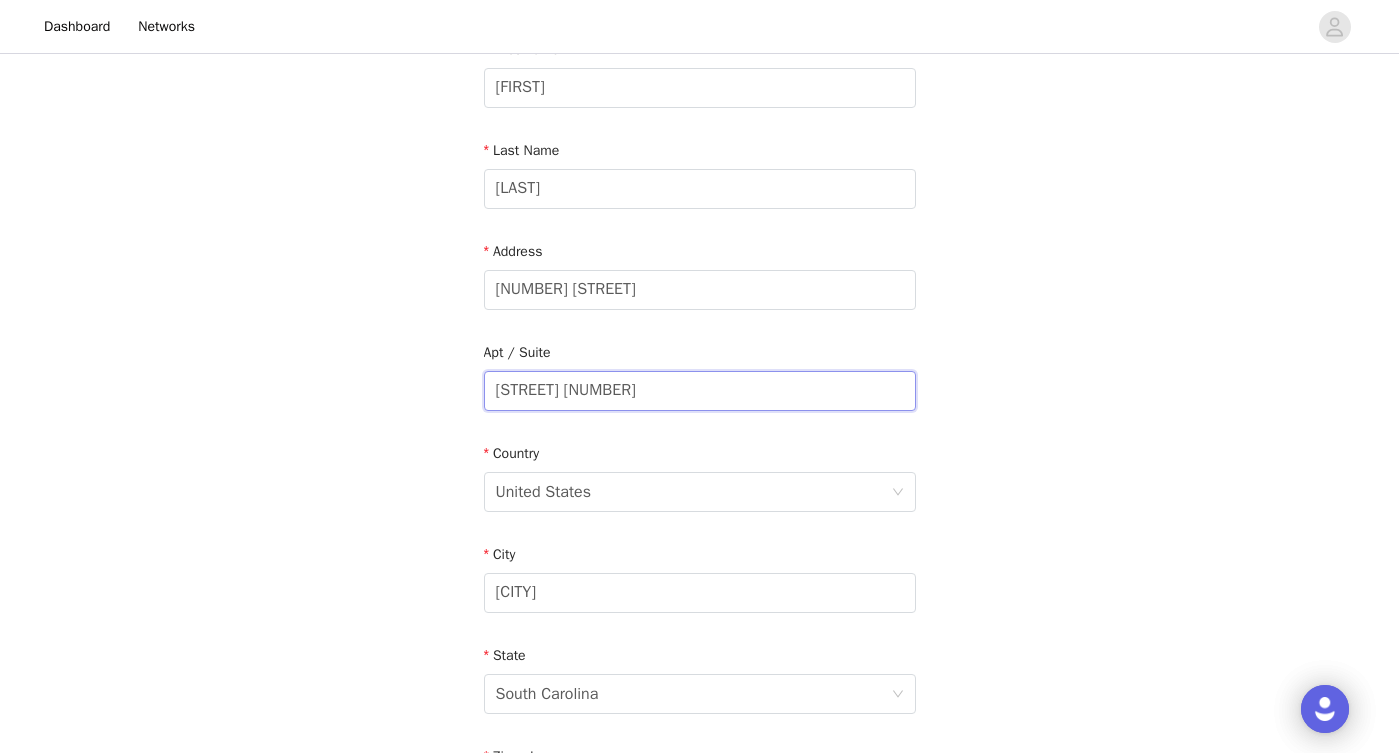 drag, startPoint x: 639, startPoint y: 393, endPoint x: 355, endPoint y: 380, distance: 284.2974 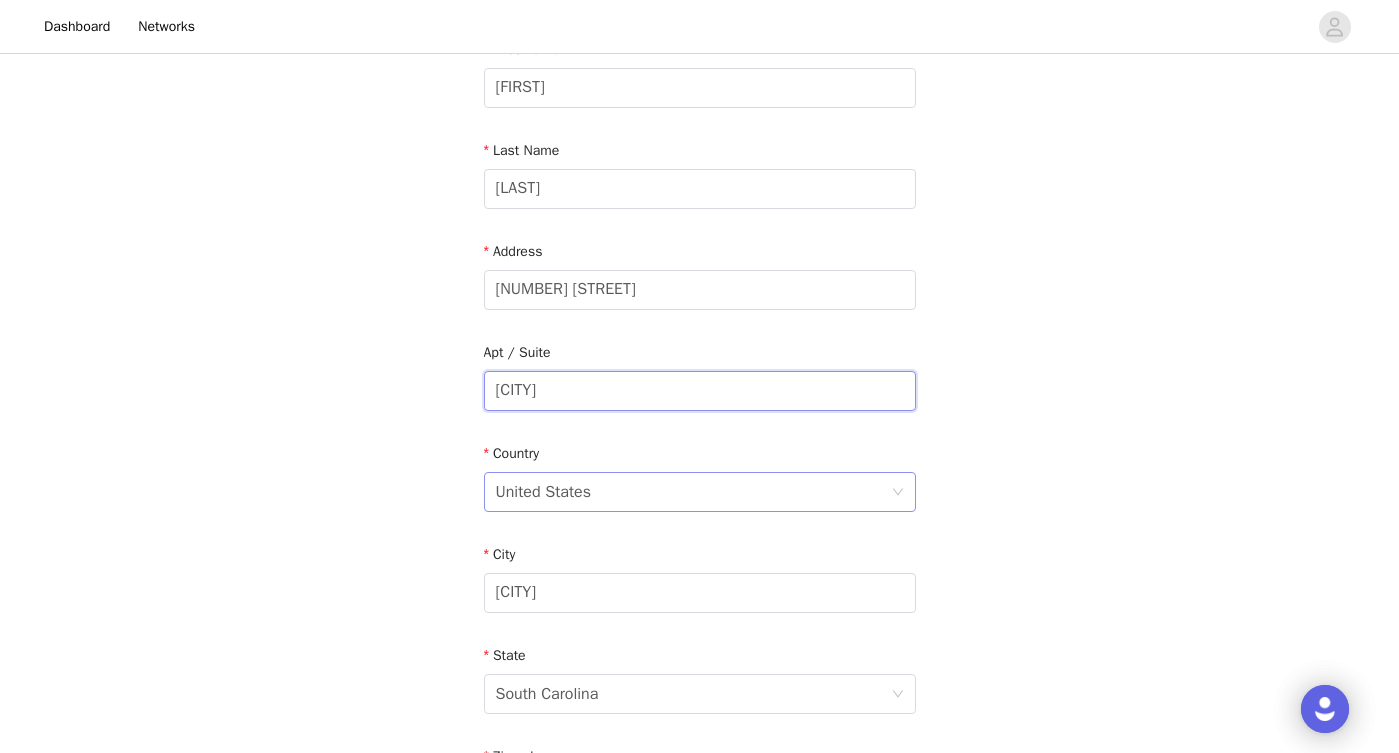 type on "[CITY]" 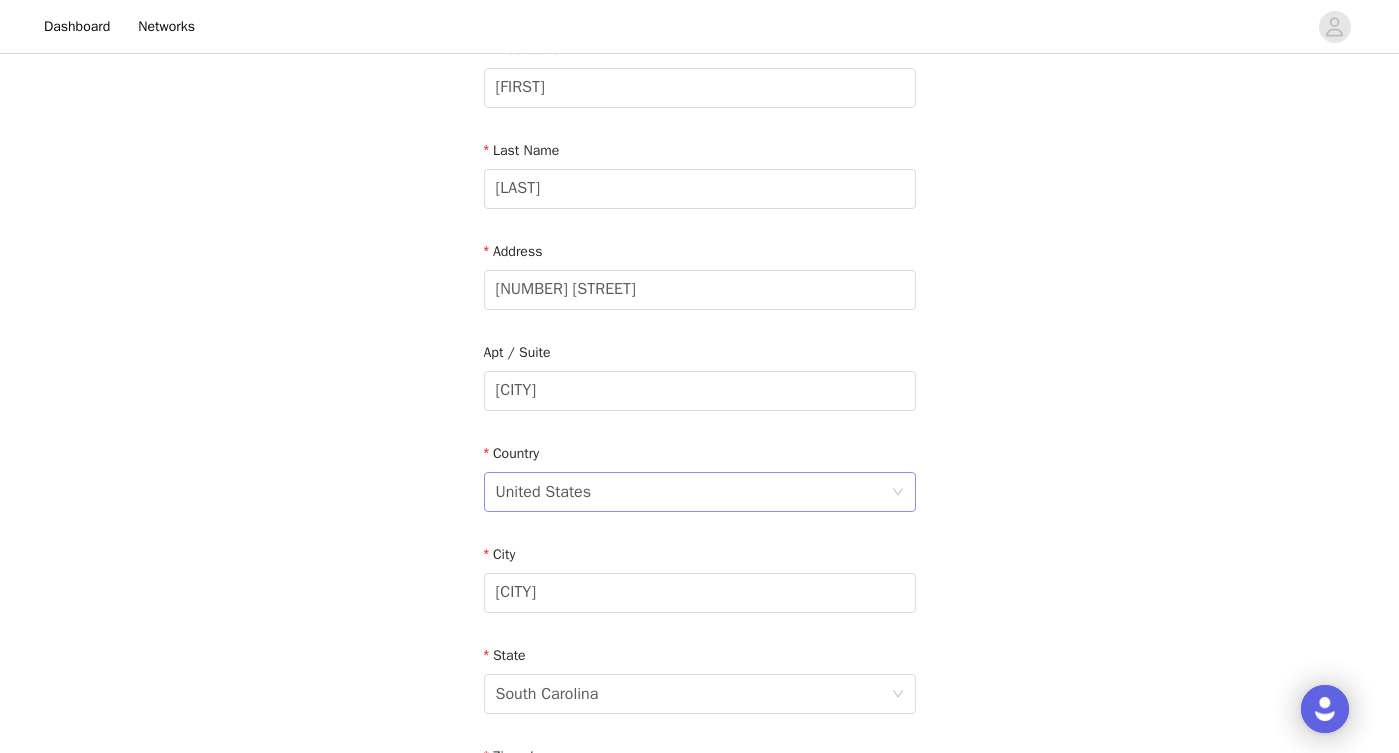 click on "United States" at bounding box center [544, 492] 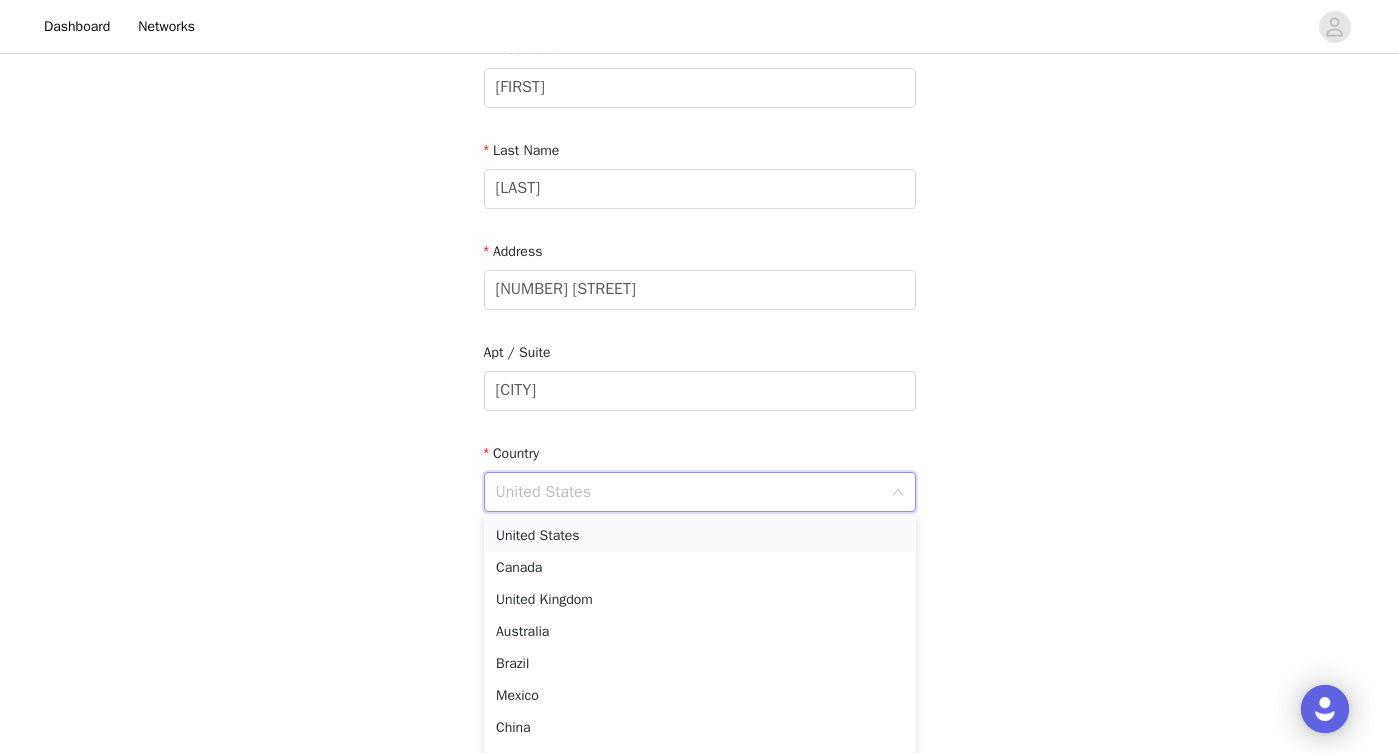 click on "United States" at bounding box center [700, 536] 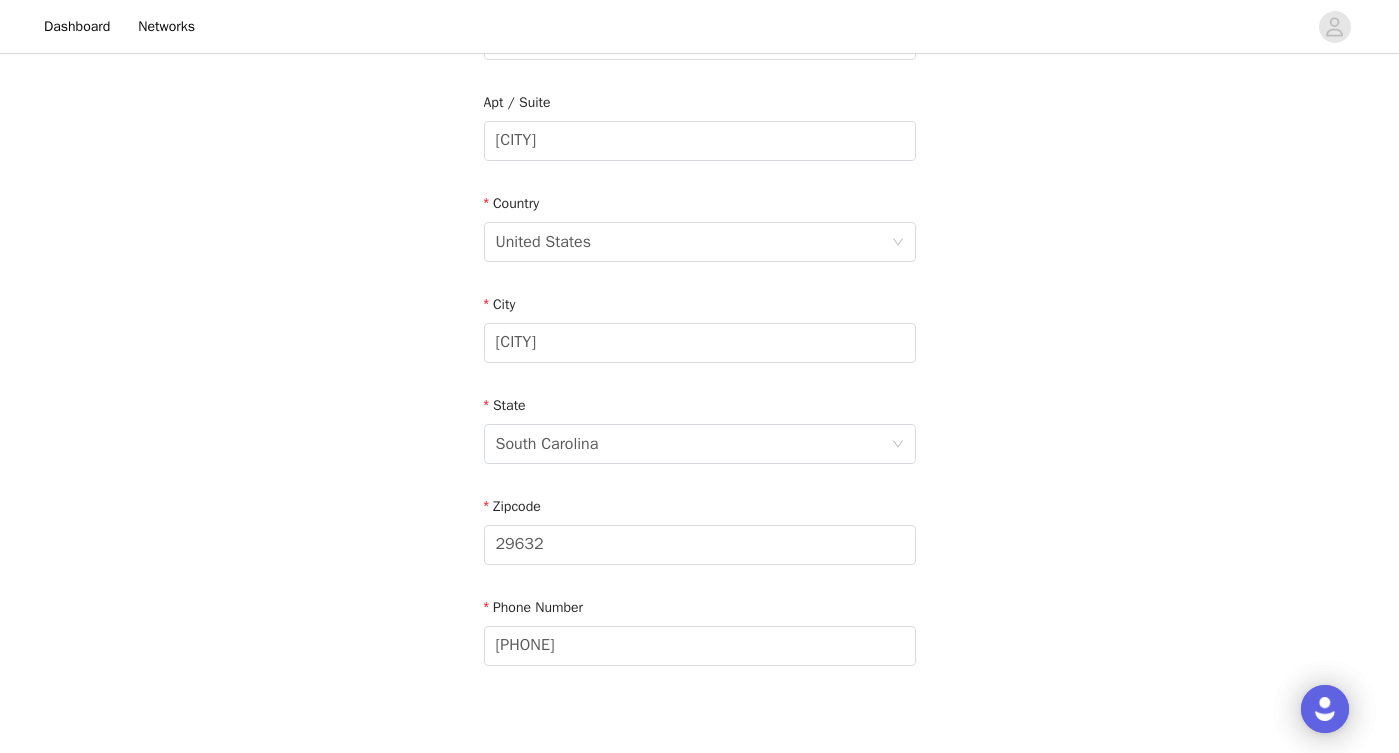 scroll, scrollTop: 522, scrollLeft: 0, axis: vertical 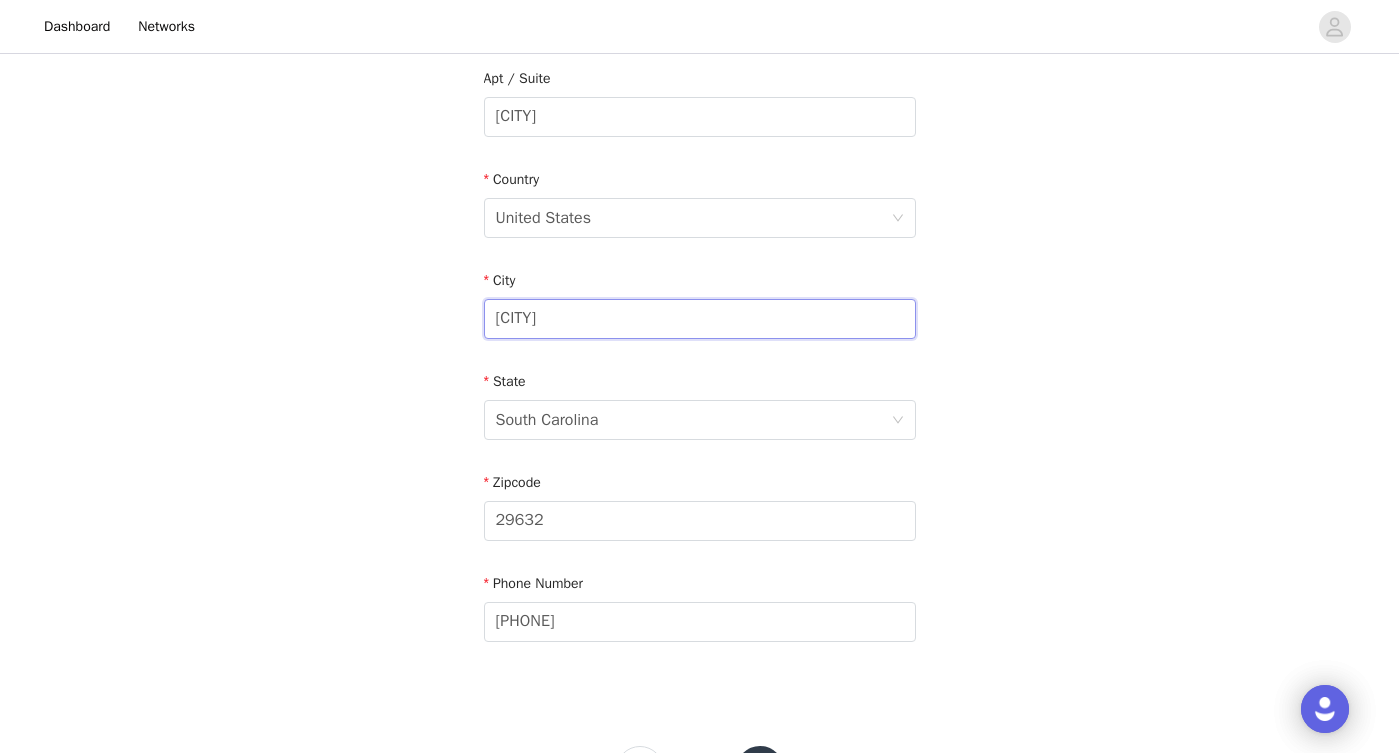 drag, startPoint x: 566, startPoint y: 310, endPoint x: 385, endPoint y: 308, distance: 181.01105 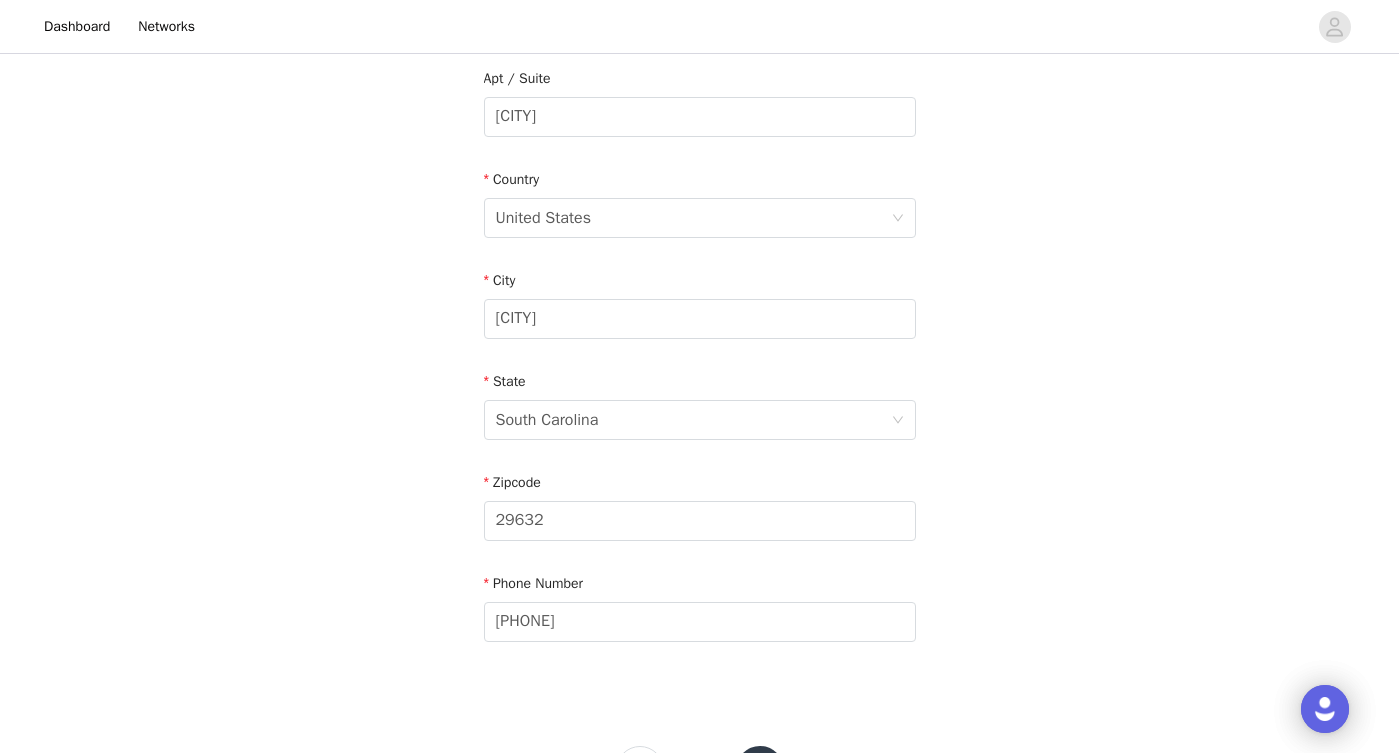click on "STEP 4 OF 4
Shipping Information
Email [EMAIL]   First Name [FIRST]   Last Name [LAST]   Address [NUMBER] [STREET]   Apt / Suite [CITY]   Country
United States
City [CITY]   State
[STATE]
Zipcode [ZIPCODE]   Phone Number [PHONE]" at bounding box center [699, 117] 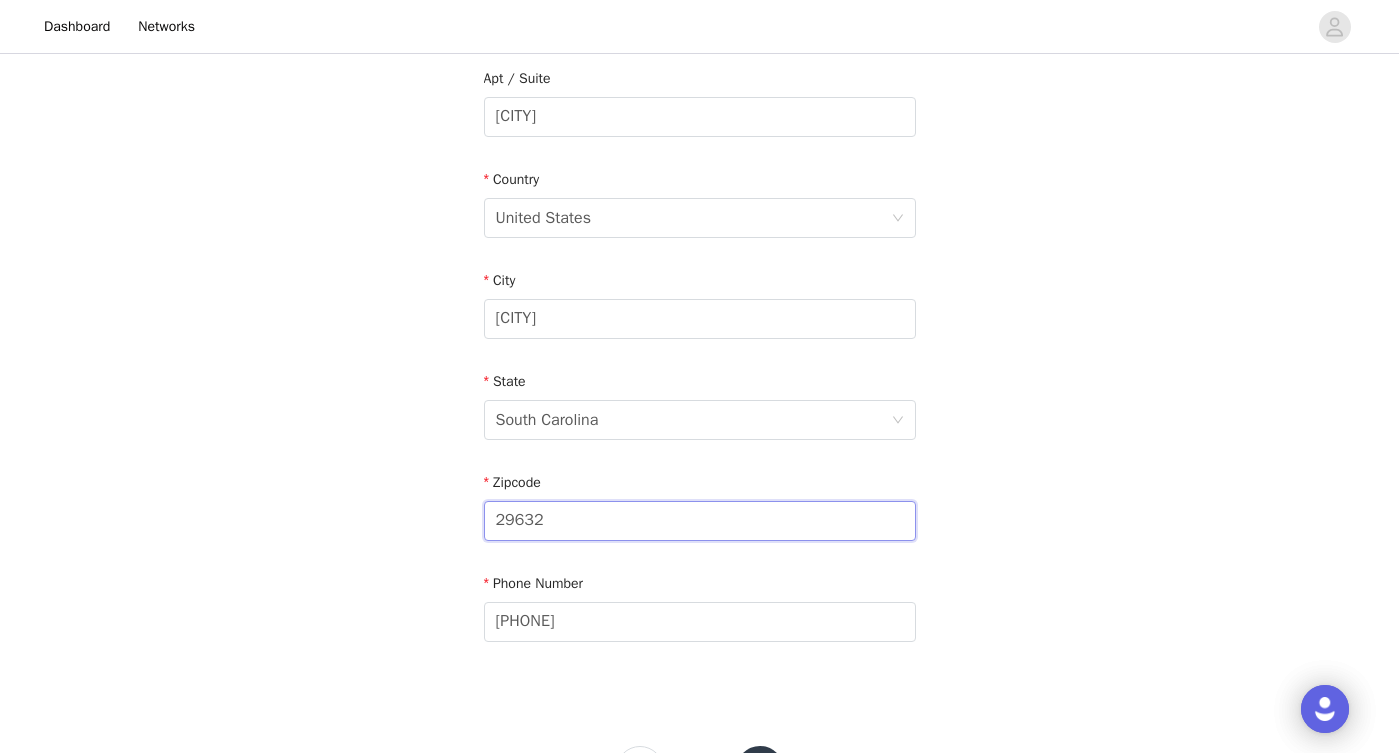 drag, startPoint x: 693, startPoint y: 507, endPoint x: 318, endPoint y: 460, distance: 377.93387 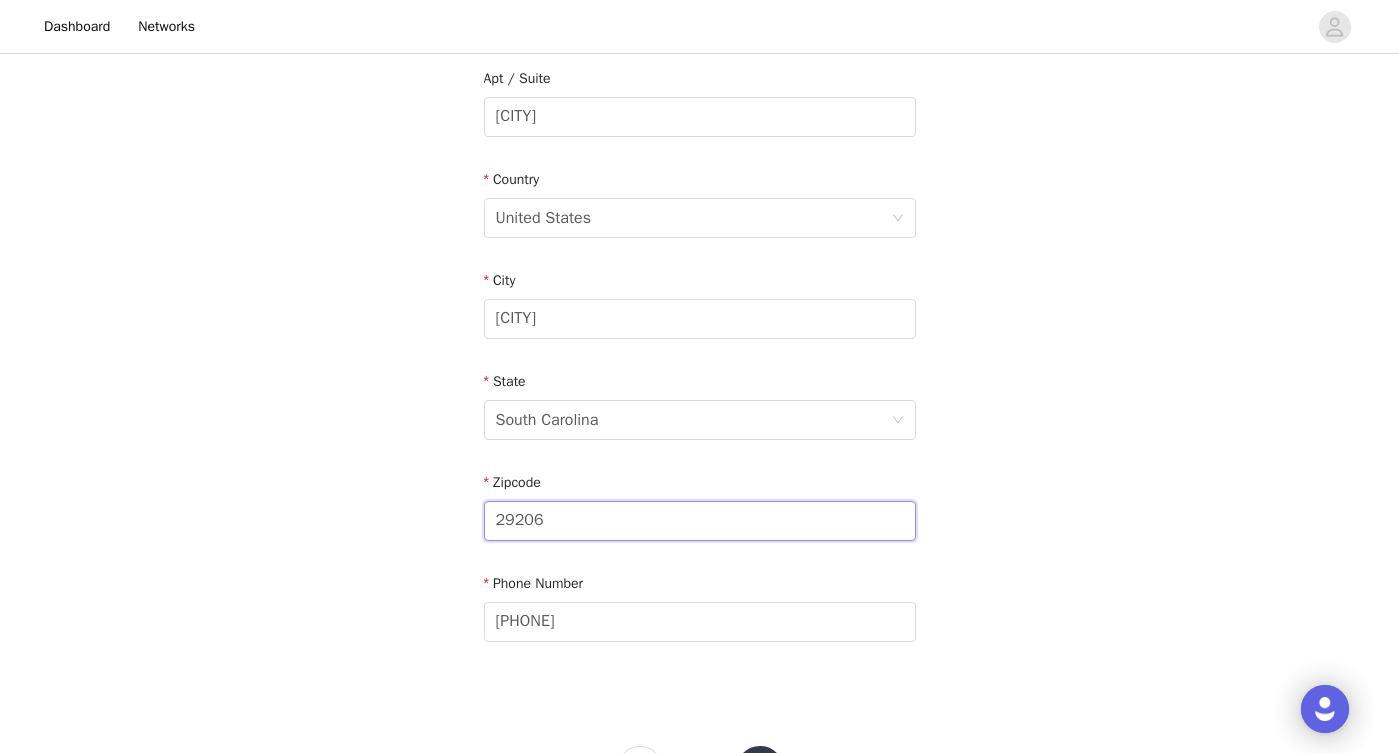 type on "29206" 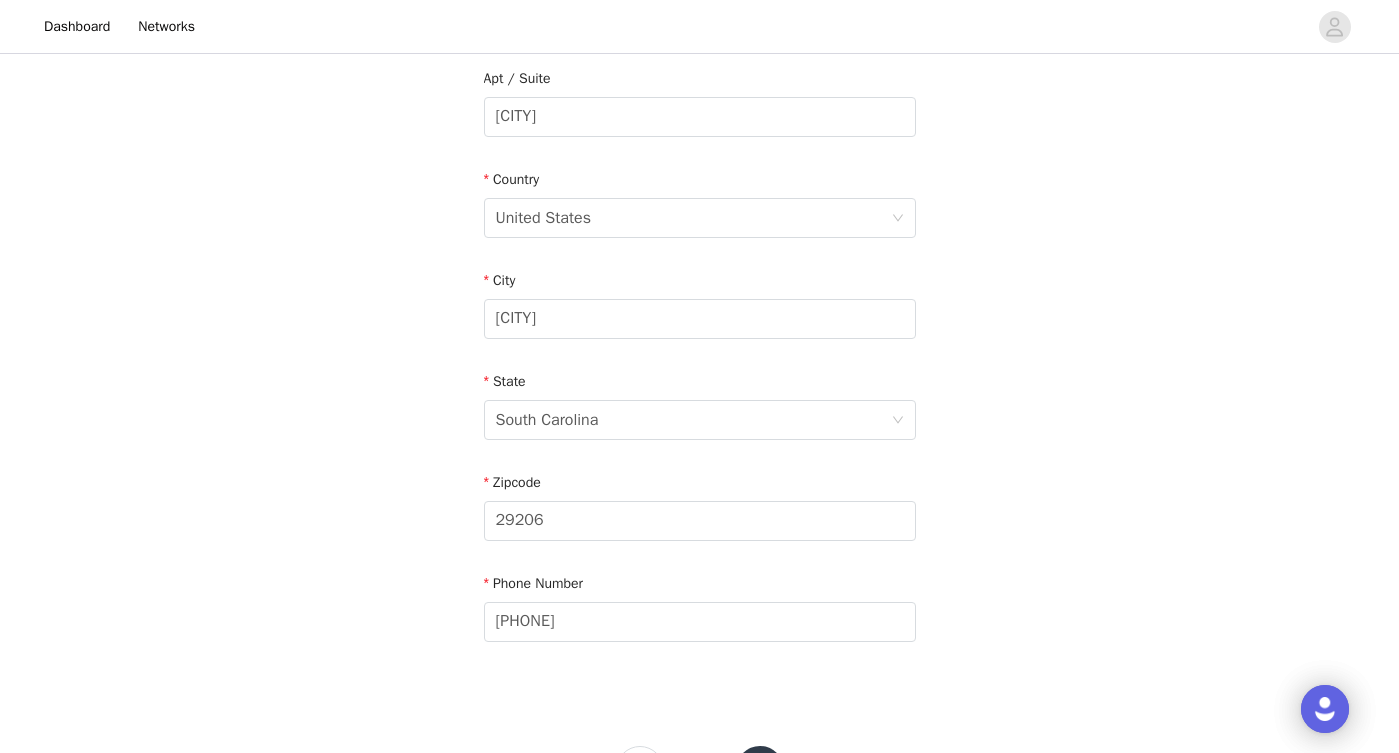 click on "STEP 4 OF 4
Shipping Information
Email [EMAIL]   First Name [FIRST]   Last Name [LAST]   Address [NUMBER] [STREET]   Apt / Suite [CITY]   Country
United States
City [CITY]   State
[STATE]
Zipcode [ZIPCODE]   Phone Number [PHONE]" at bounding box center (699, 117) 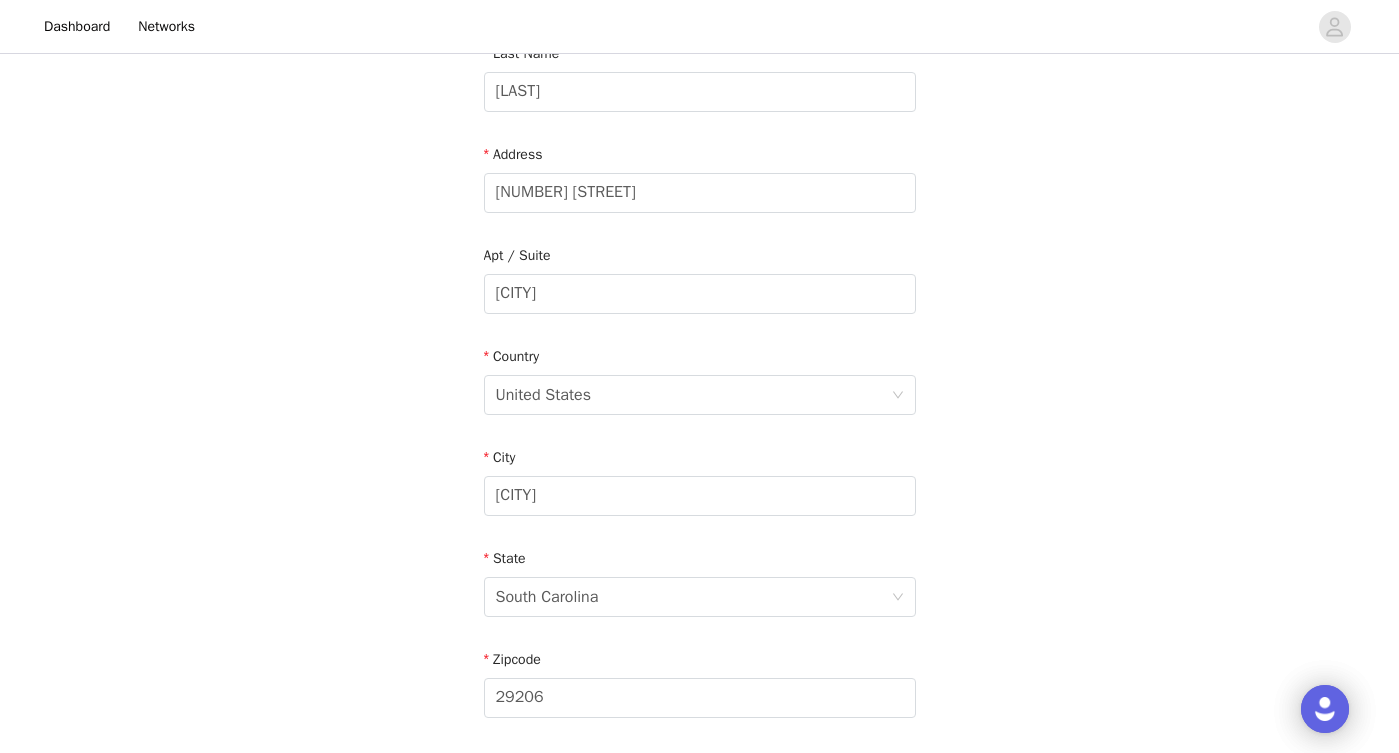 scroll, scrollTop: 352, scrollLeft: 0, axis: vertical 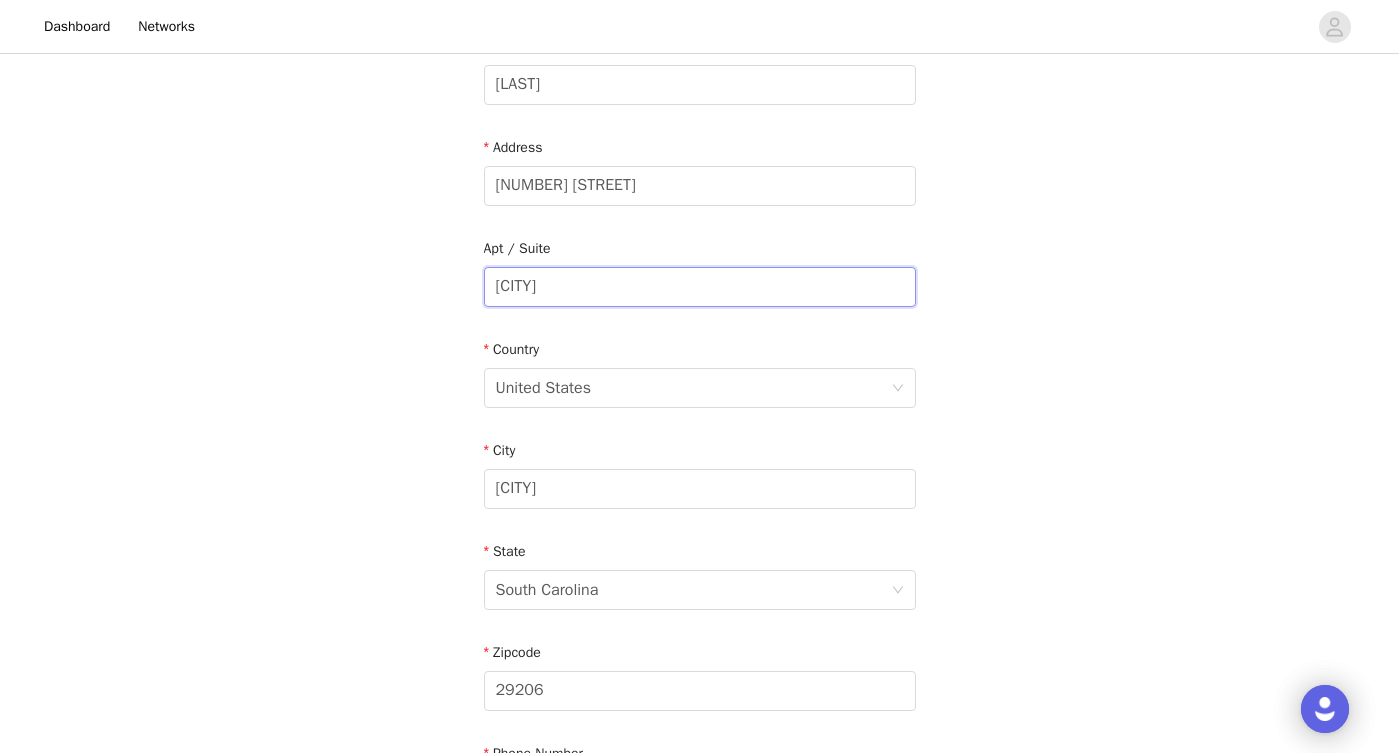 drag, startPoint x: 584, startPoint y: 284, endPoint x: 426, endPoint y: 274, distance: 158.31615 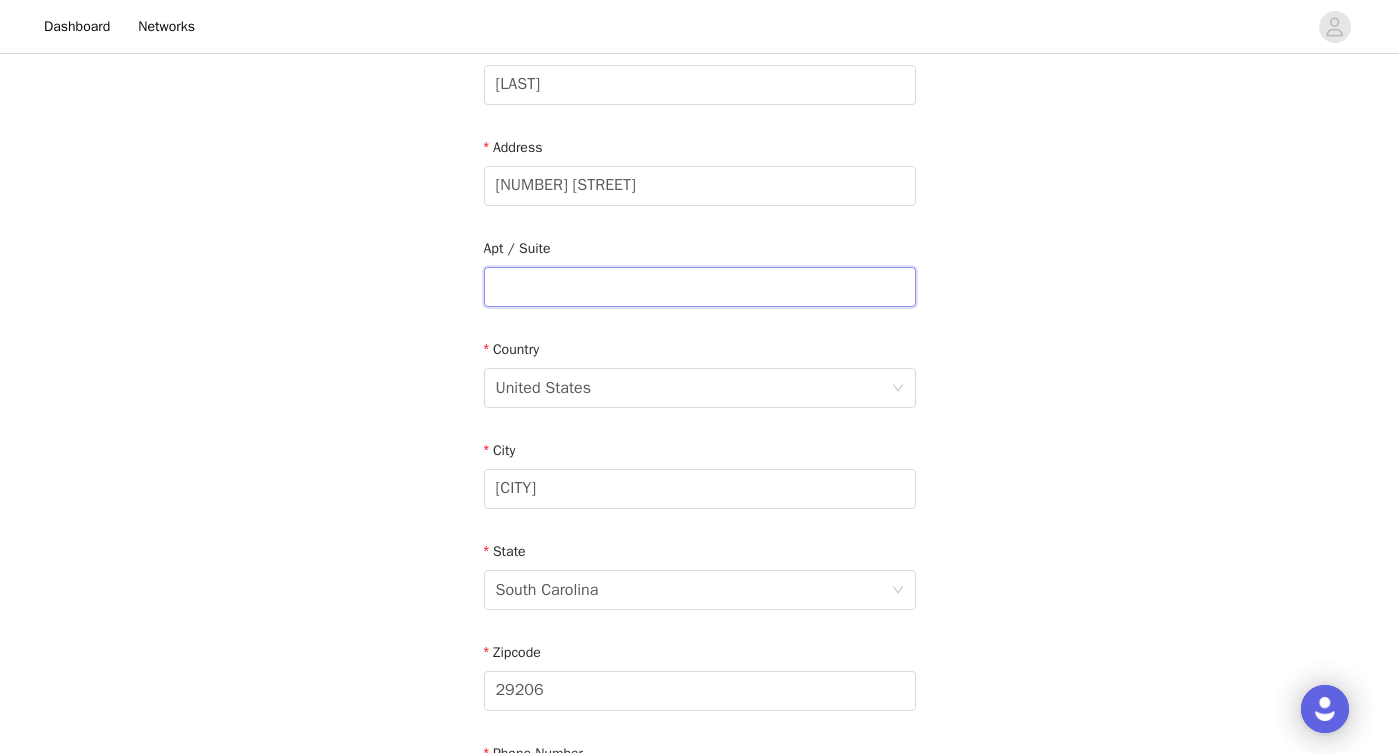 type 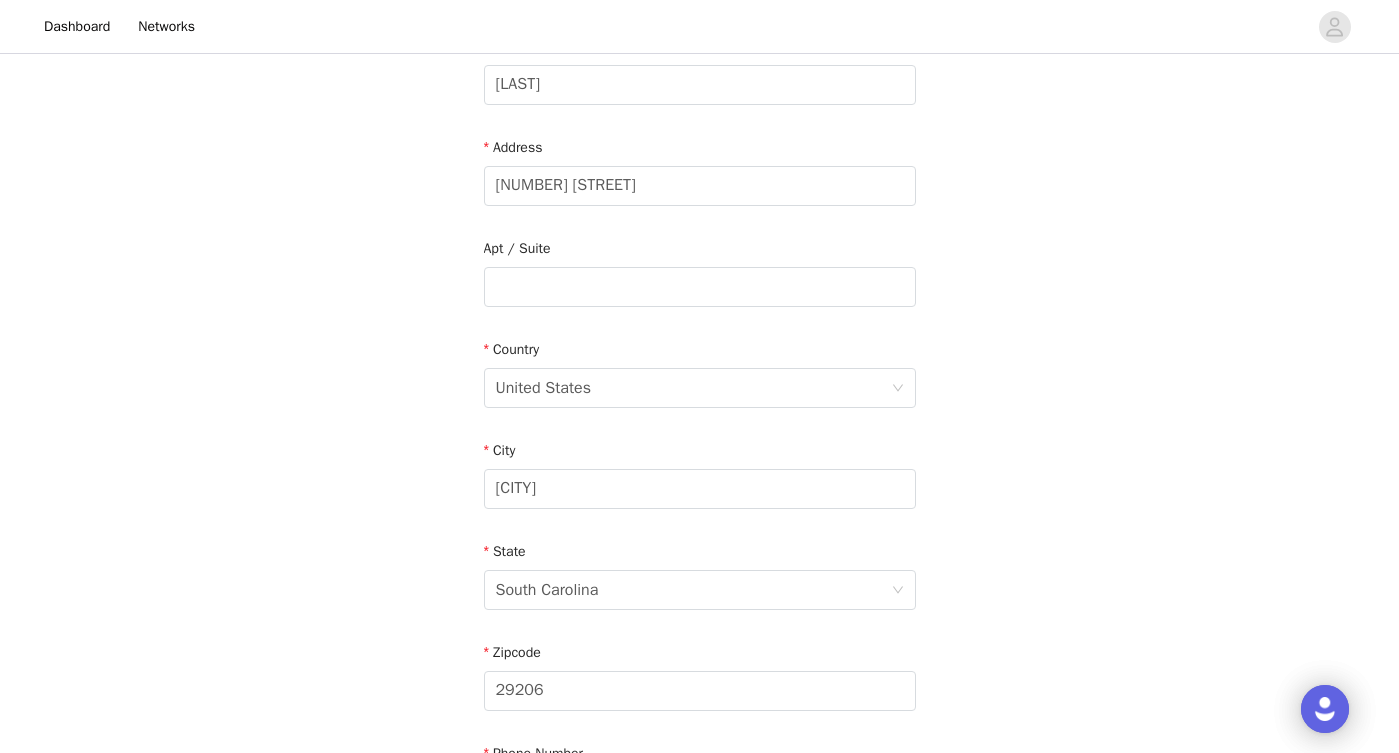 click on "STEP 4 OF 4
Shipping Information
Email [EMAIL]   First Name [FIRST]   Last Name [LAST]   Address [NUMBER] [STREET]   Apt / Suite   Country
United States
City [CITY]   State
[STATE]
Zipcode [ZIPCODE]   Phone Number [PHONE]" at bounding box center [699, 287] 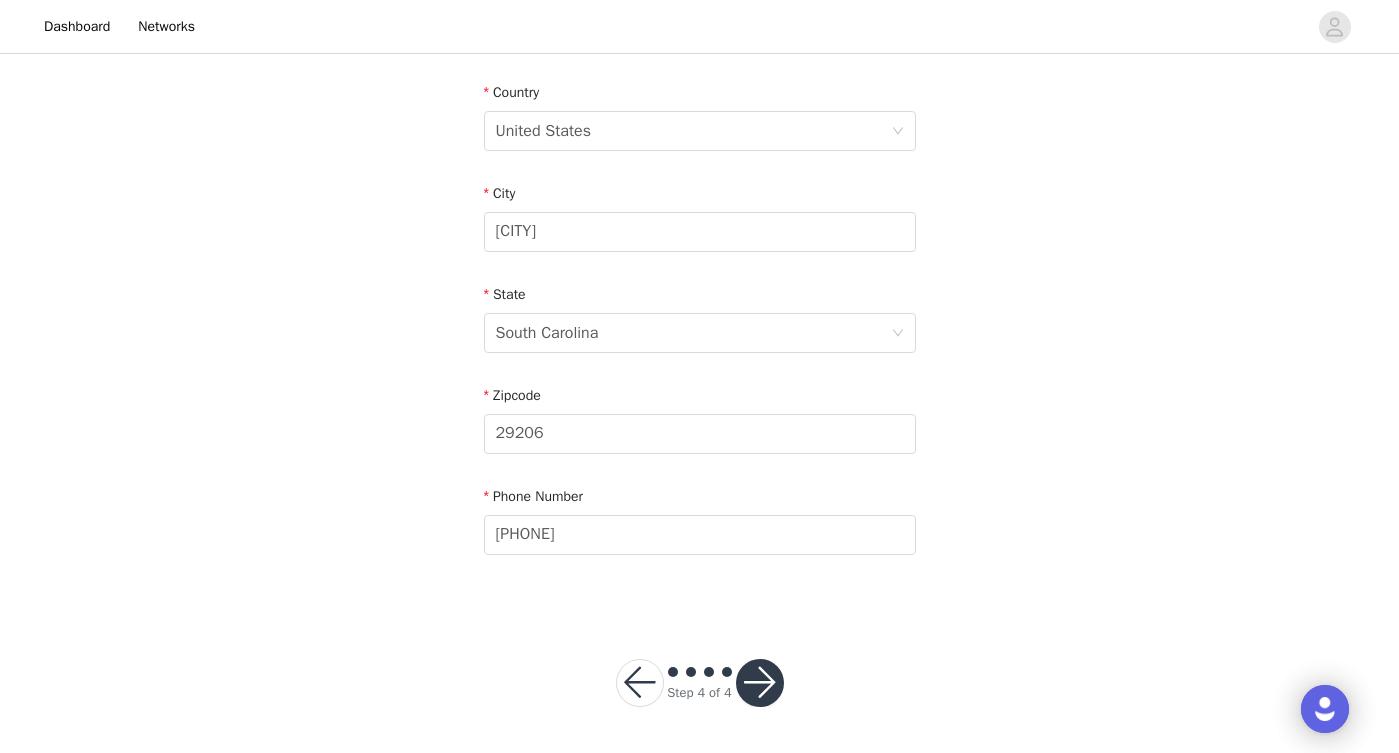 scroll, scrollTop: 609, scrollLeft: 0, axis: vertical 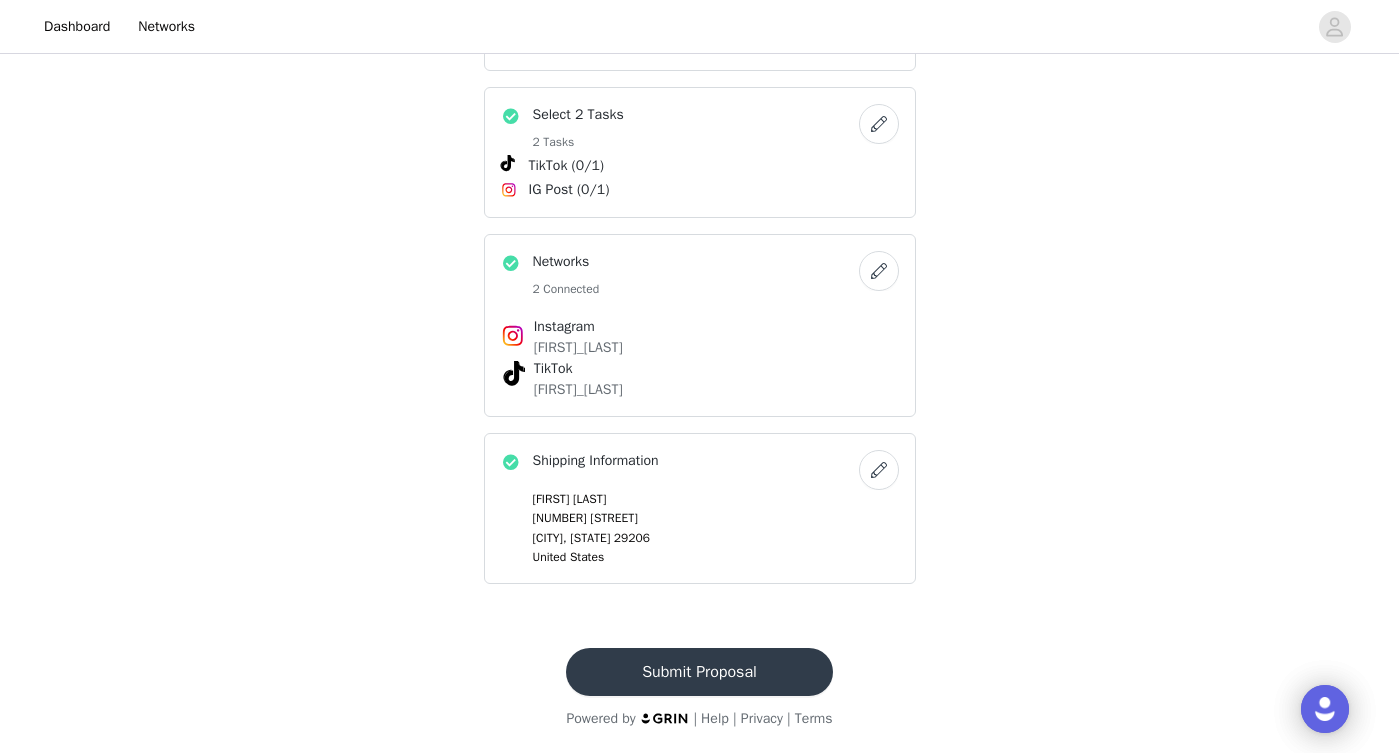 click on "Submit Proposal" at bounding box center (699, 672) 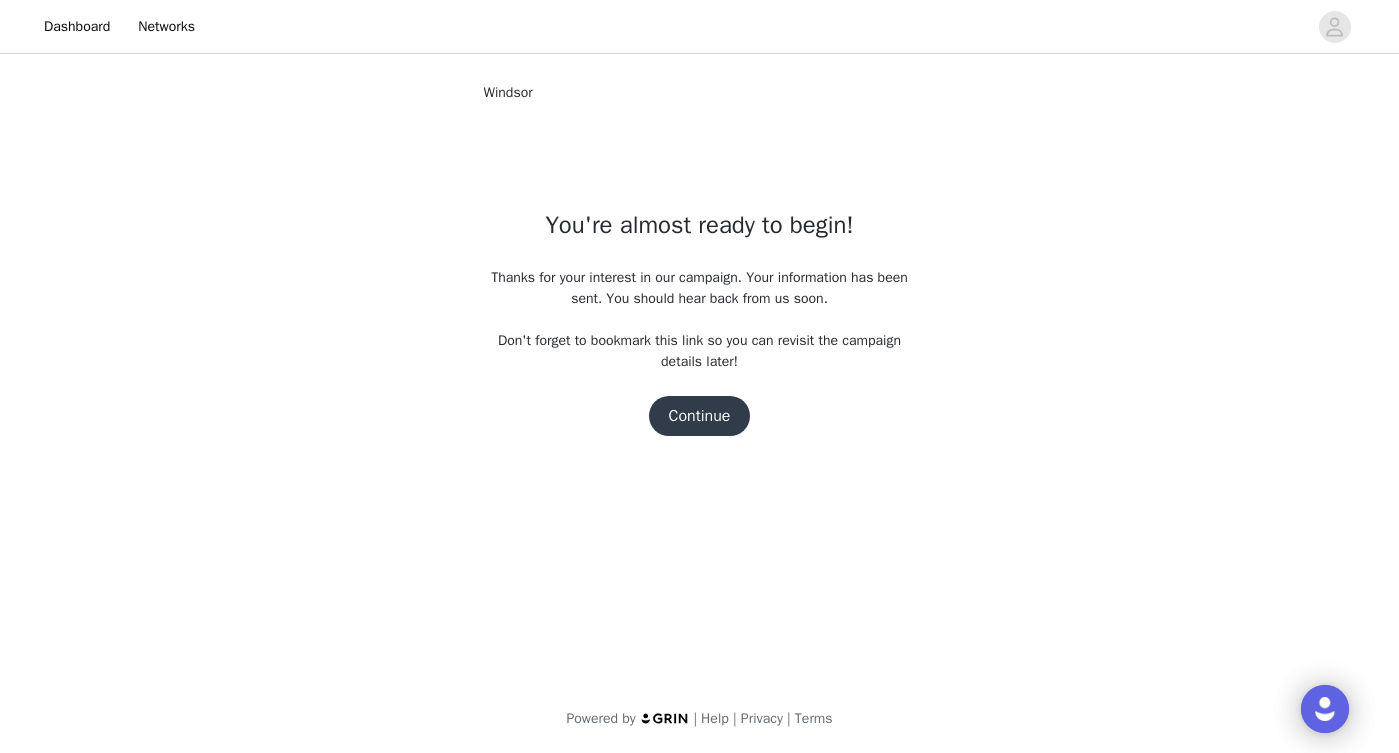 scroll, scrollTop: 0, scrollLeft: 0, axis: both 